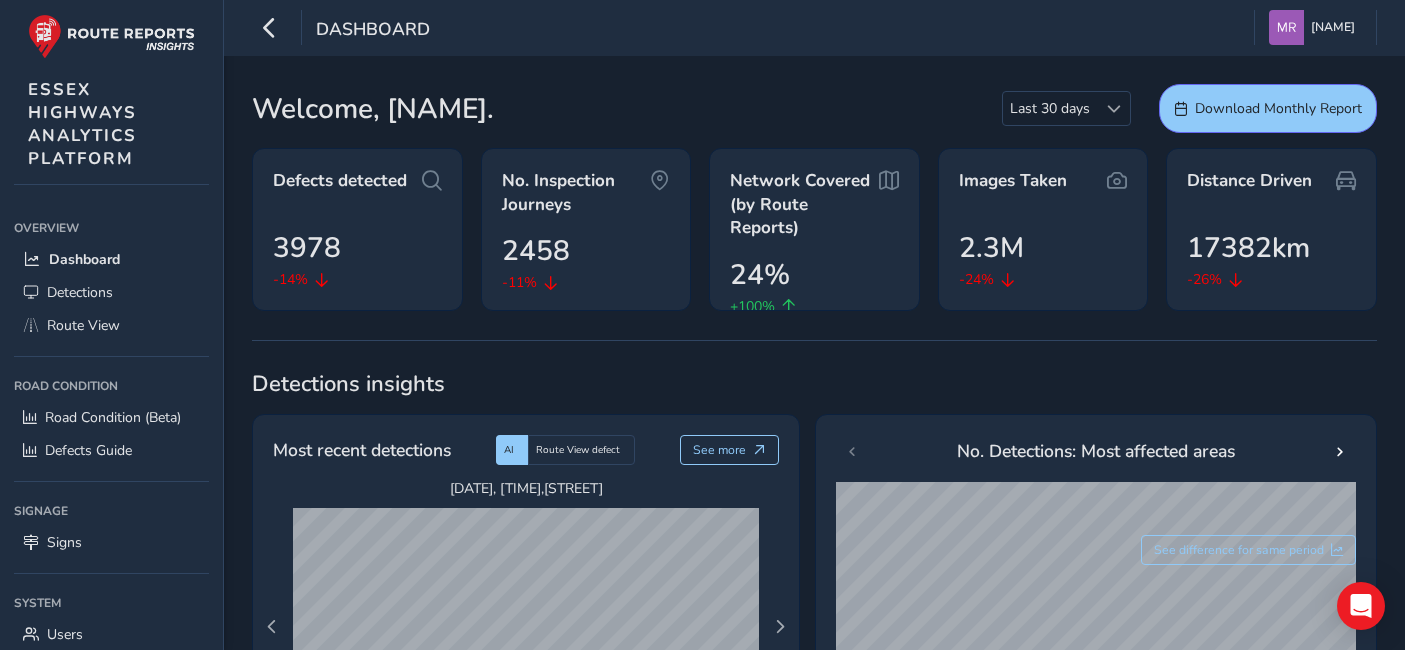 click on "Route View" at bounding box center [83, 325] 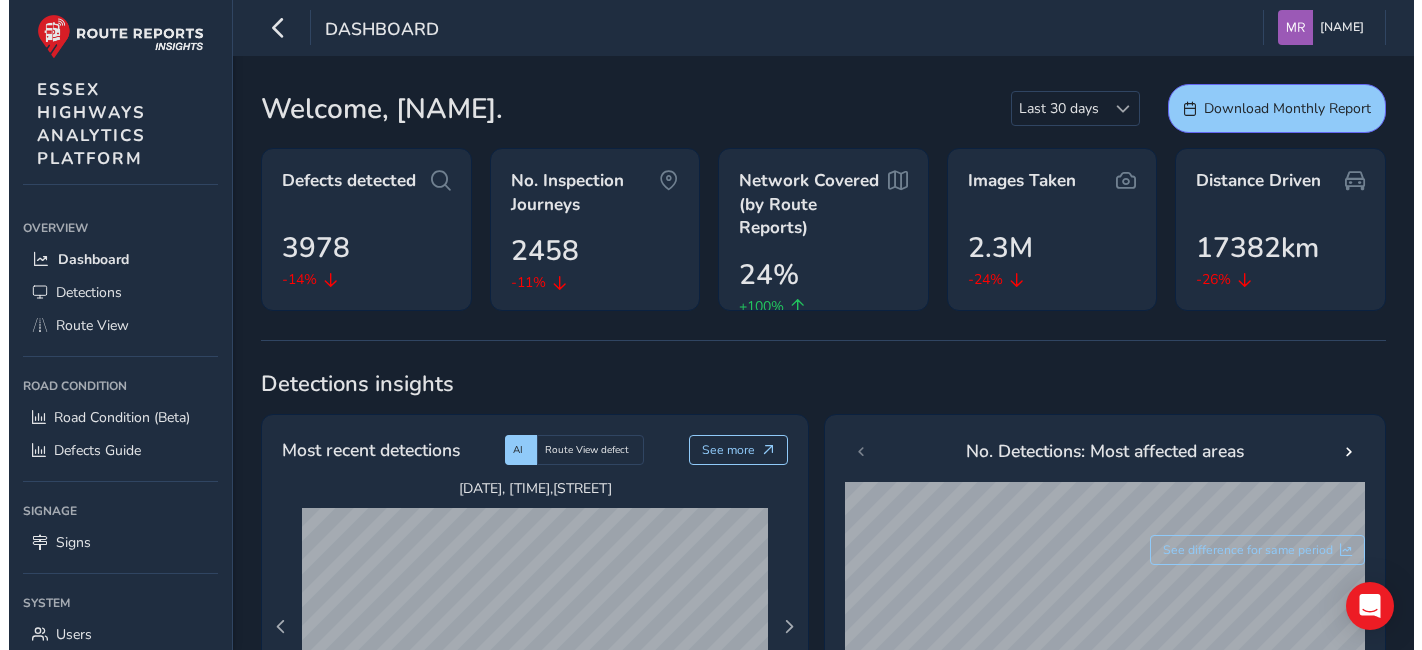 scroll, scrollTop: 0, scrollLeft: 0, axis: both 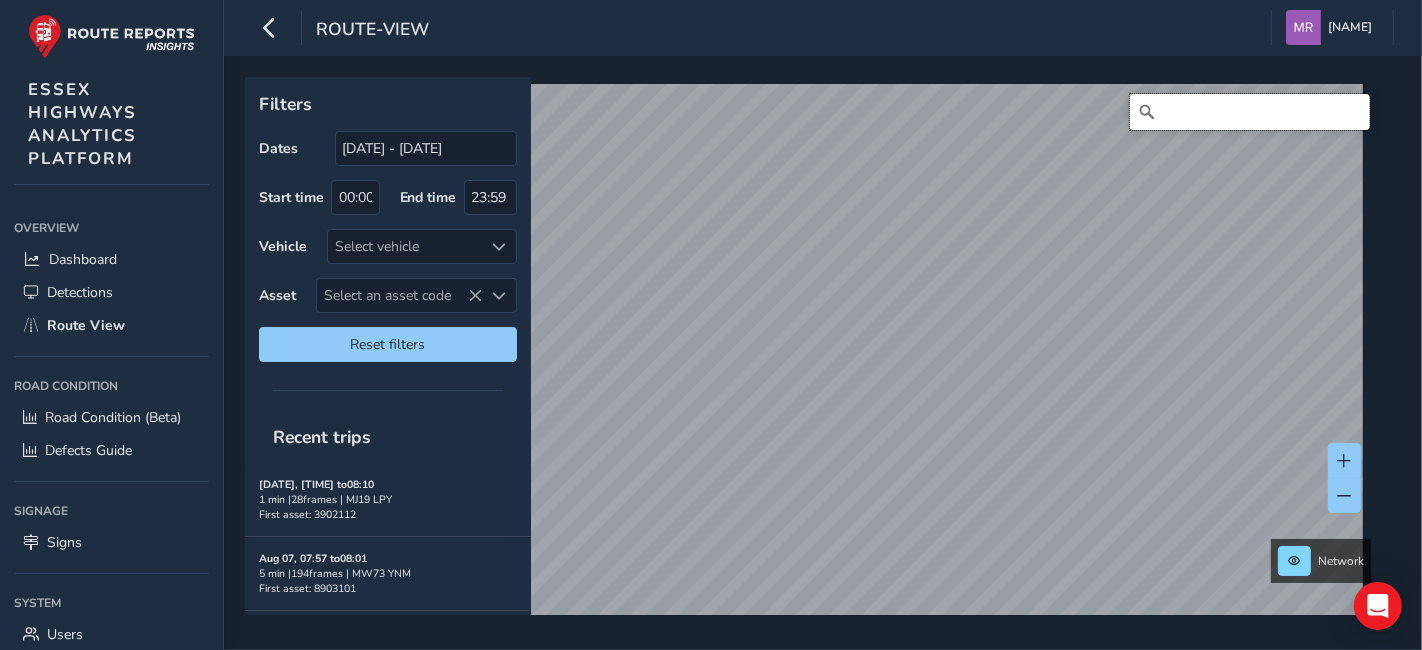 click at bounding box center (1250, 112) 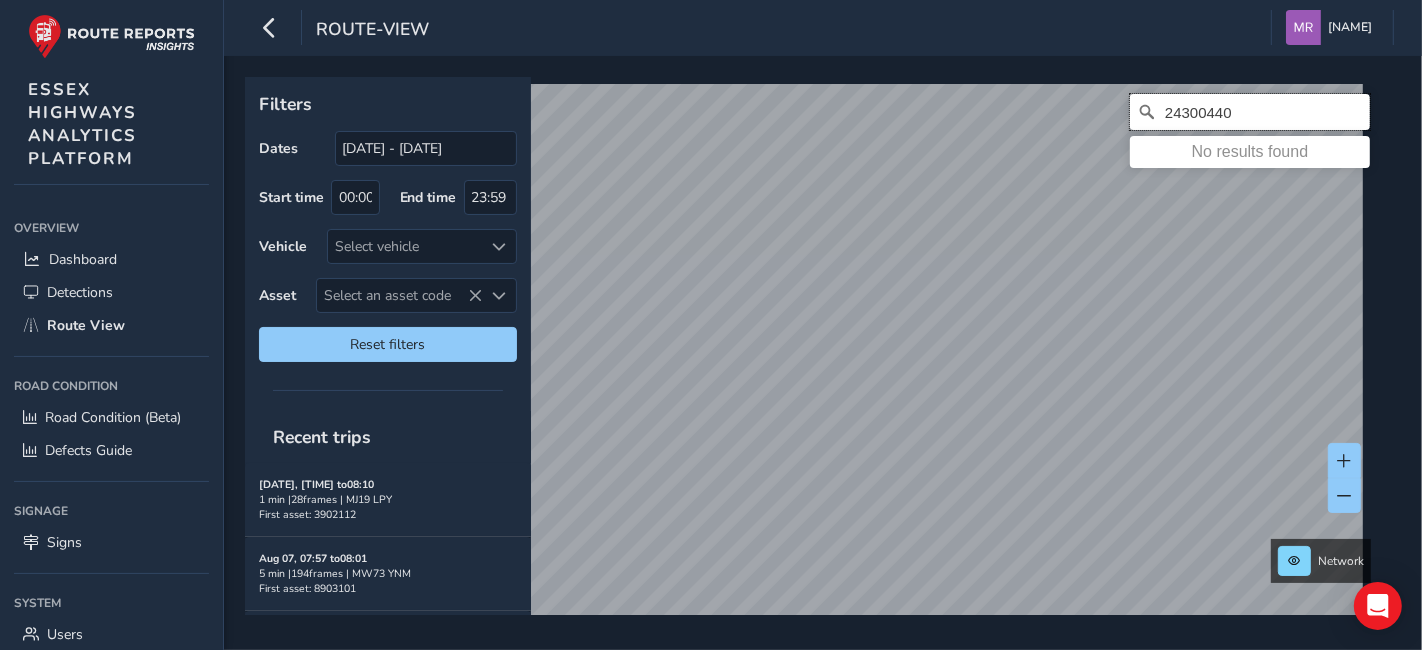 click on "24300440" at bounding box center (1250, 112) 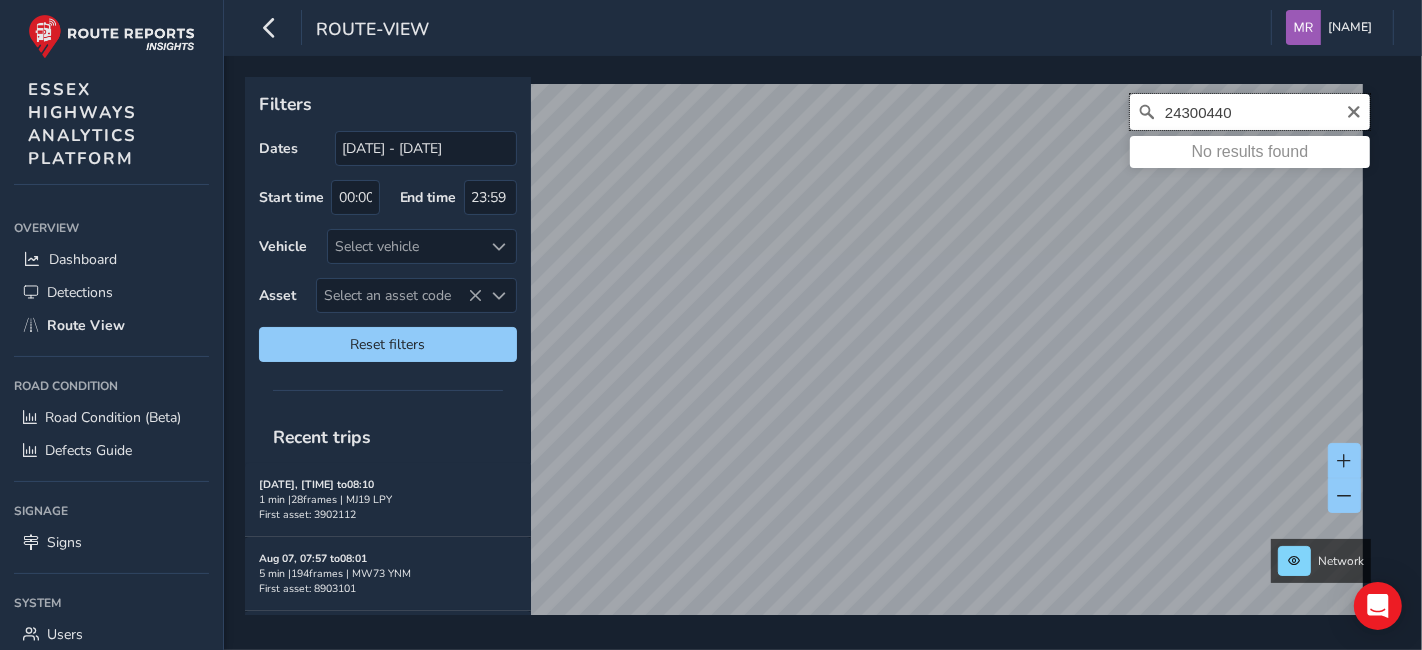 click on "ASSET NO. [NUMBER] No results found" at bounding box center (816, 361) 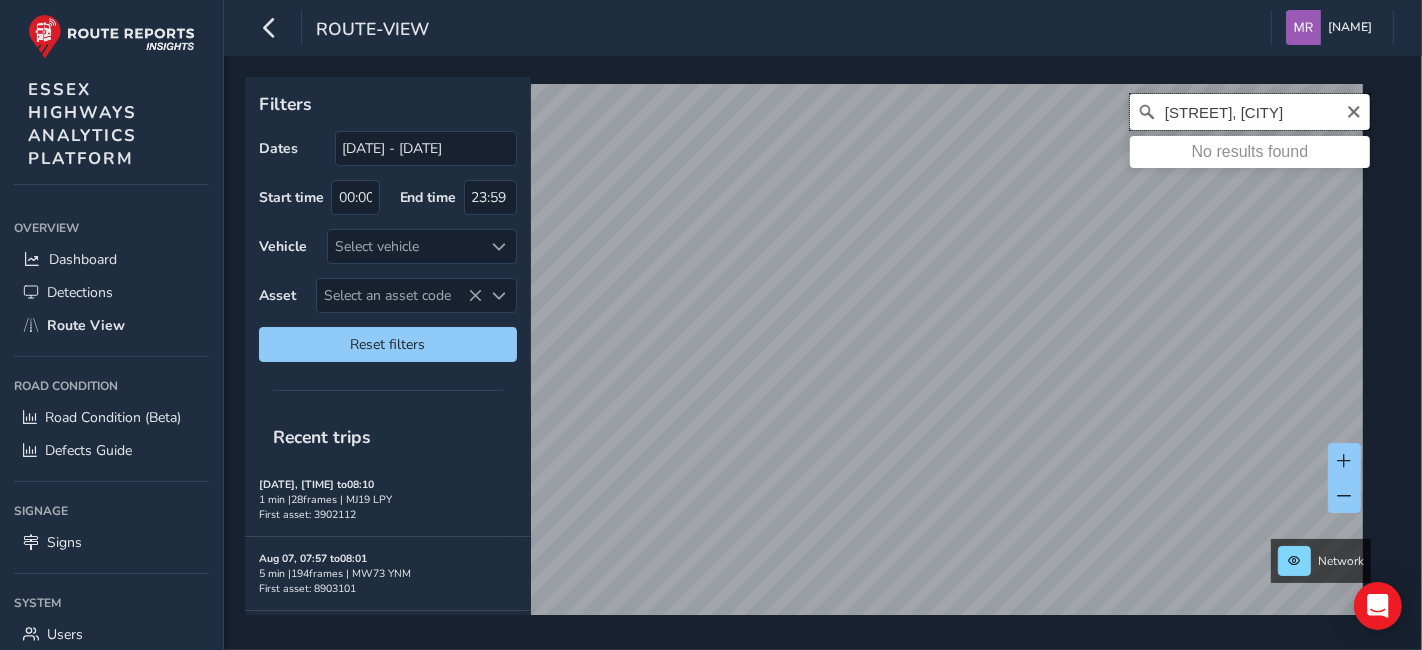 click on "[STREET], [CITY]" at bounding box center (1250, 112) 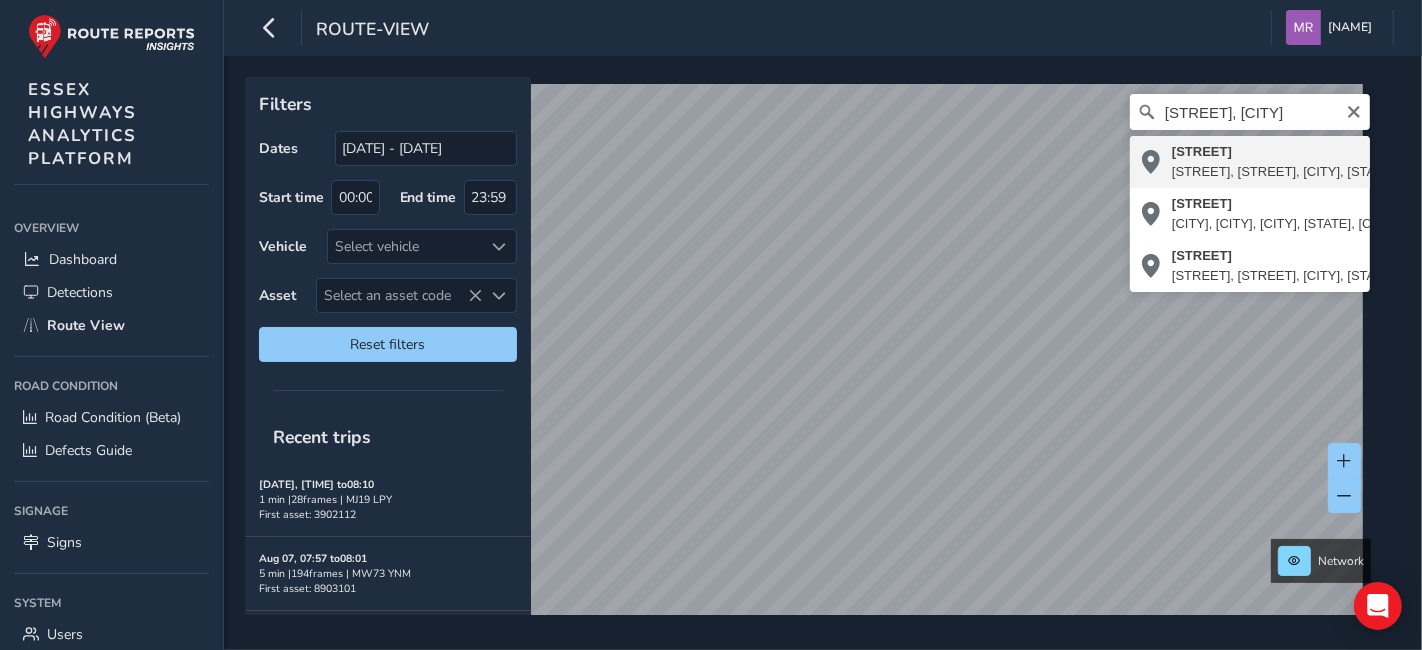 type on "[STREET], [STREET], [CITY], [STATE], [COUNTRY], [POSTCODE], [COUNTRY]" 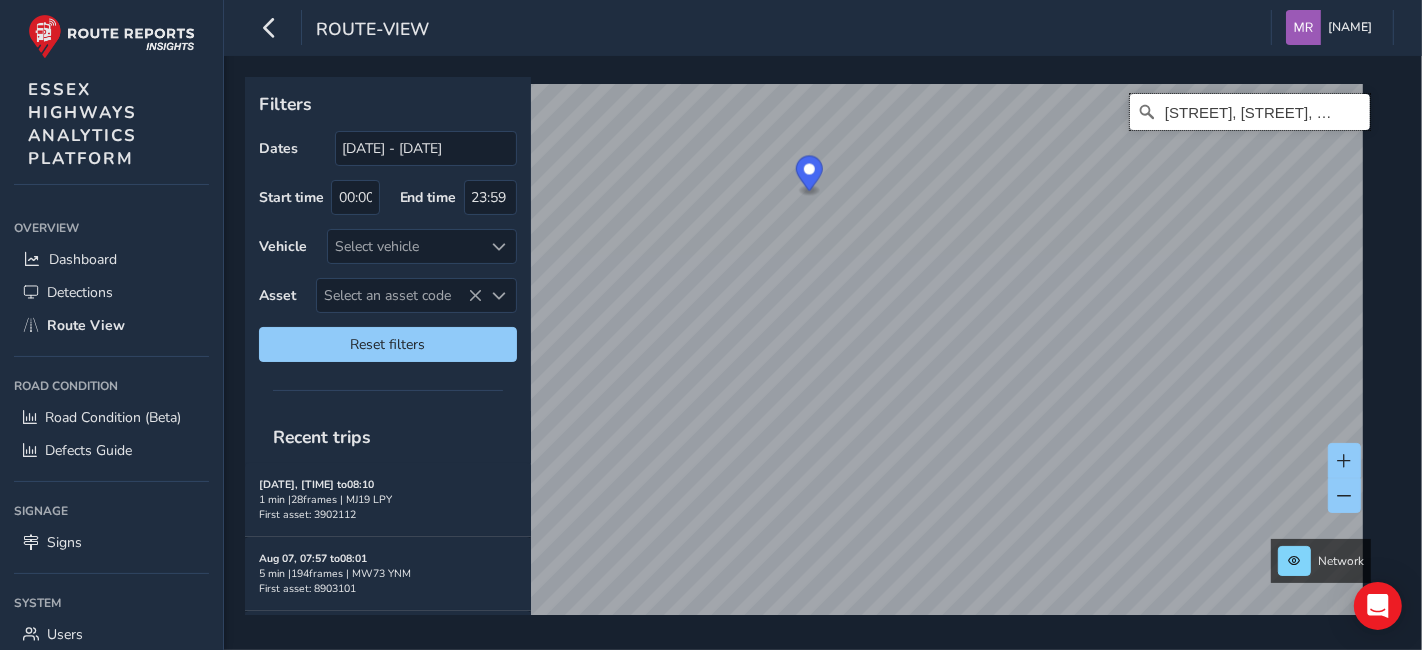 scroll, scrollTop: 0, scrollLeft: 0, axis: both 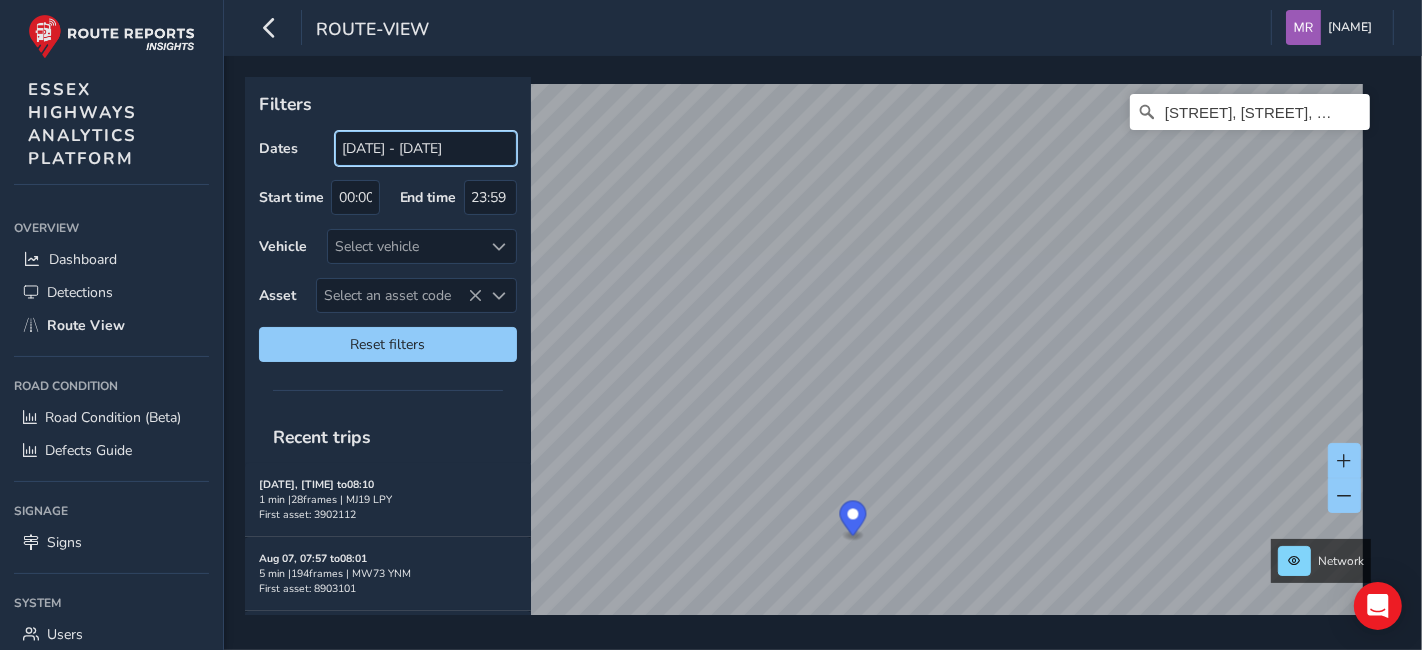 click on "[DATE] - [DATE]" at bounding box center [426, 148] 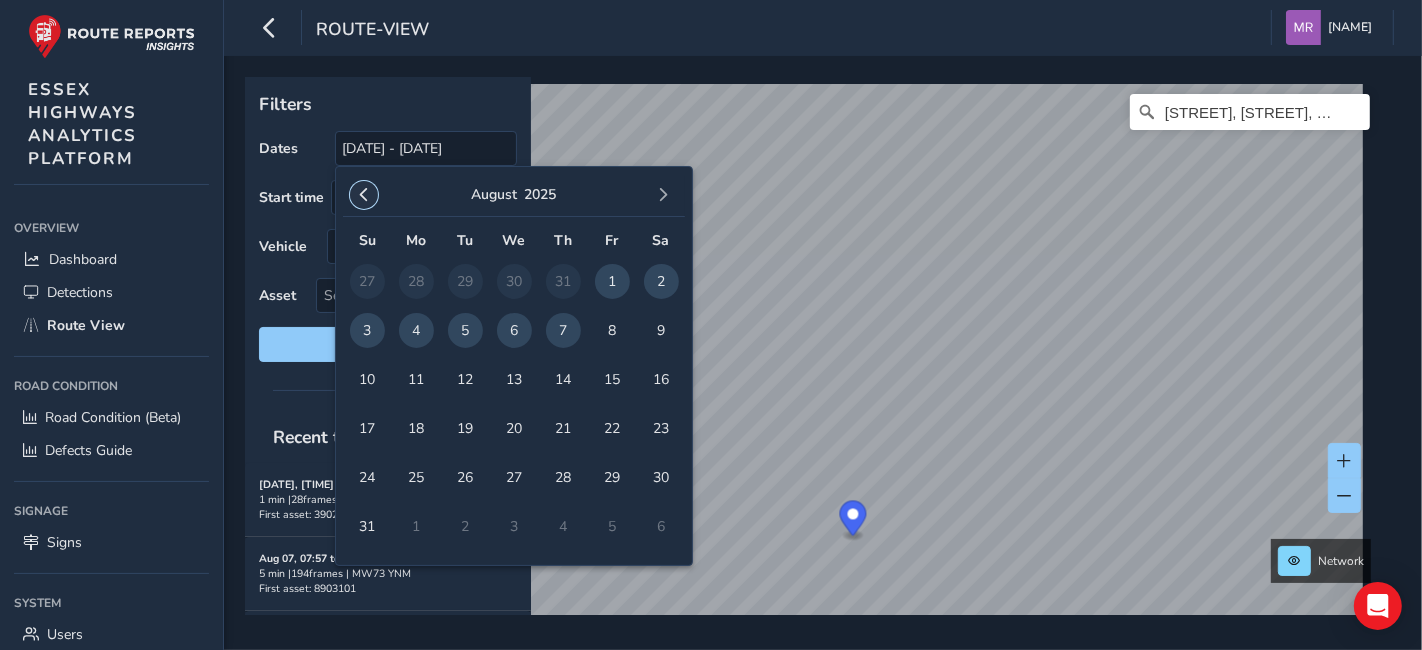 click at bounding box center (364, 195) 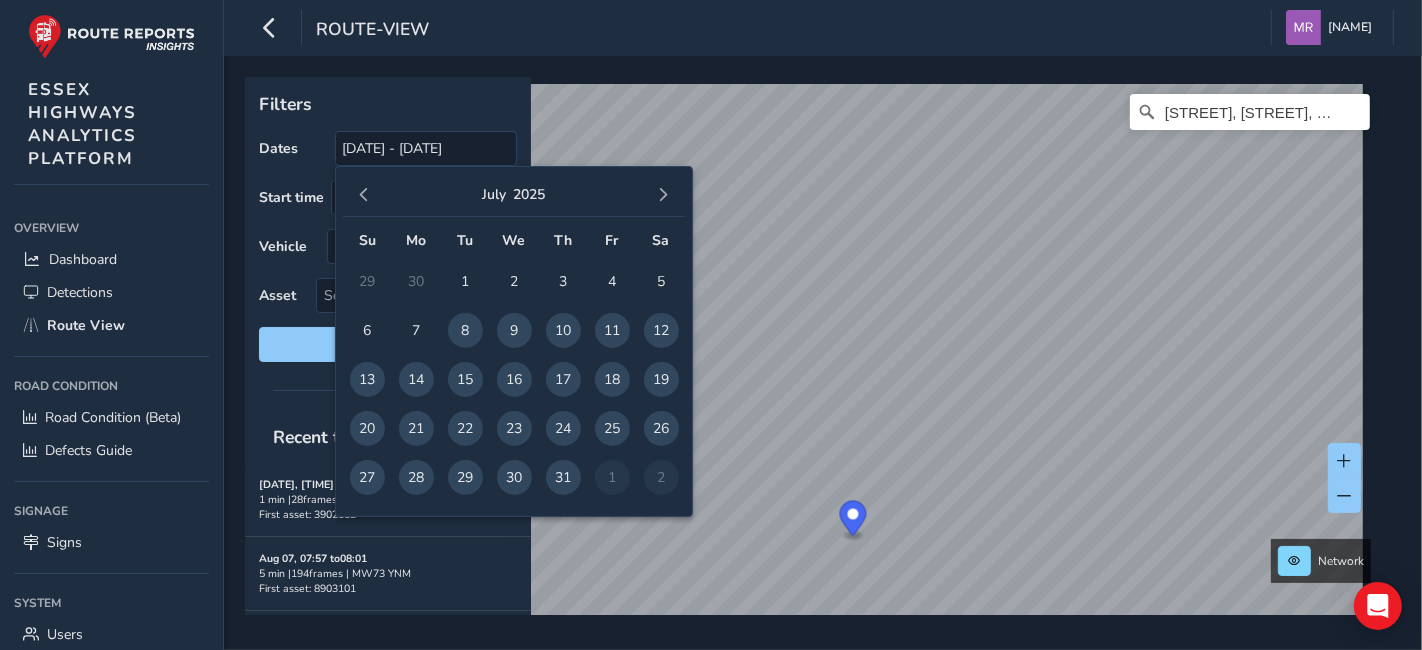 click at bounding box center [364, 195] 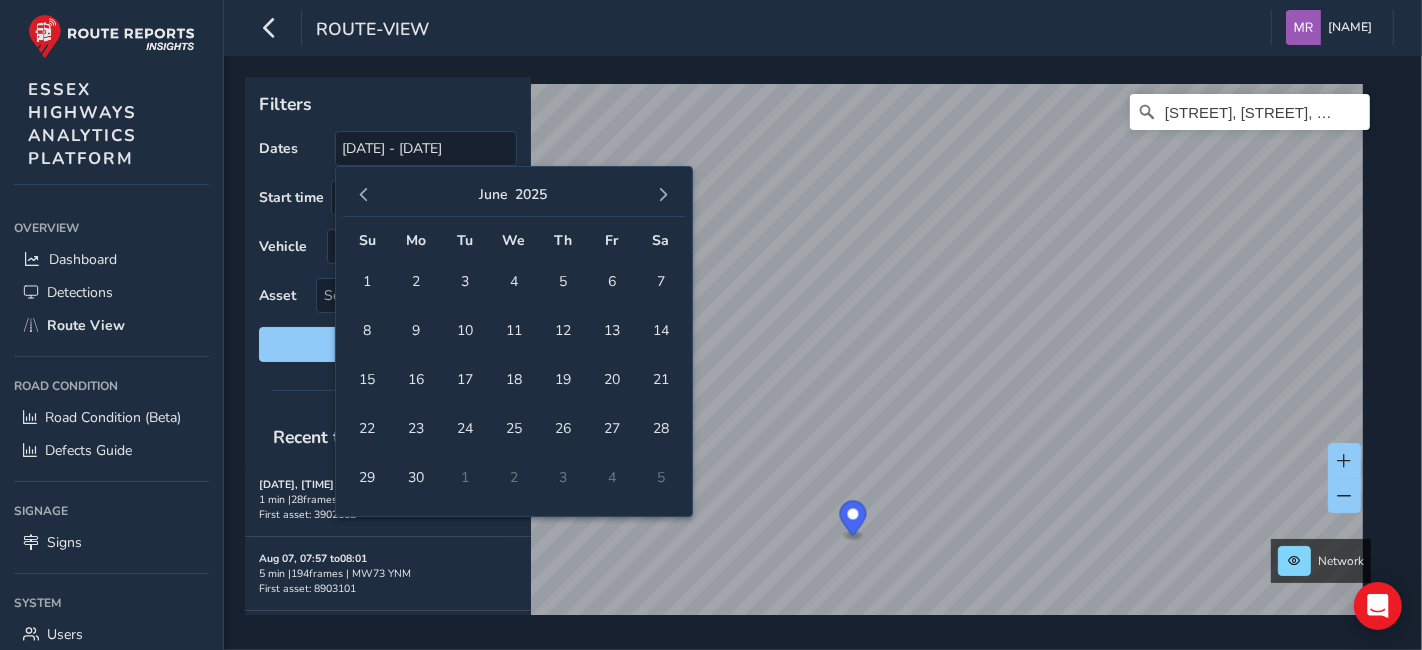 click at bounding box center (364, 195) 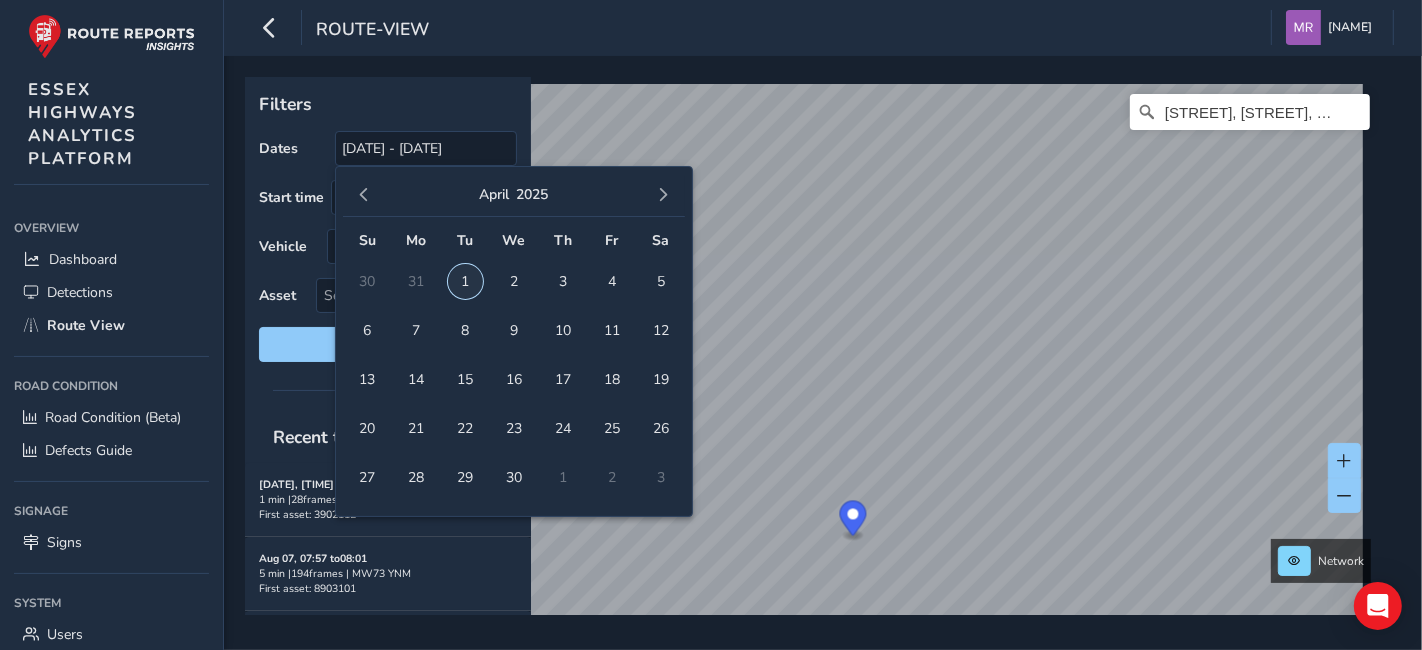 click on "1" at bounding box center (465, 281) 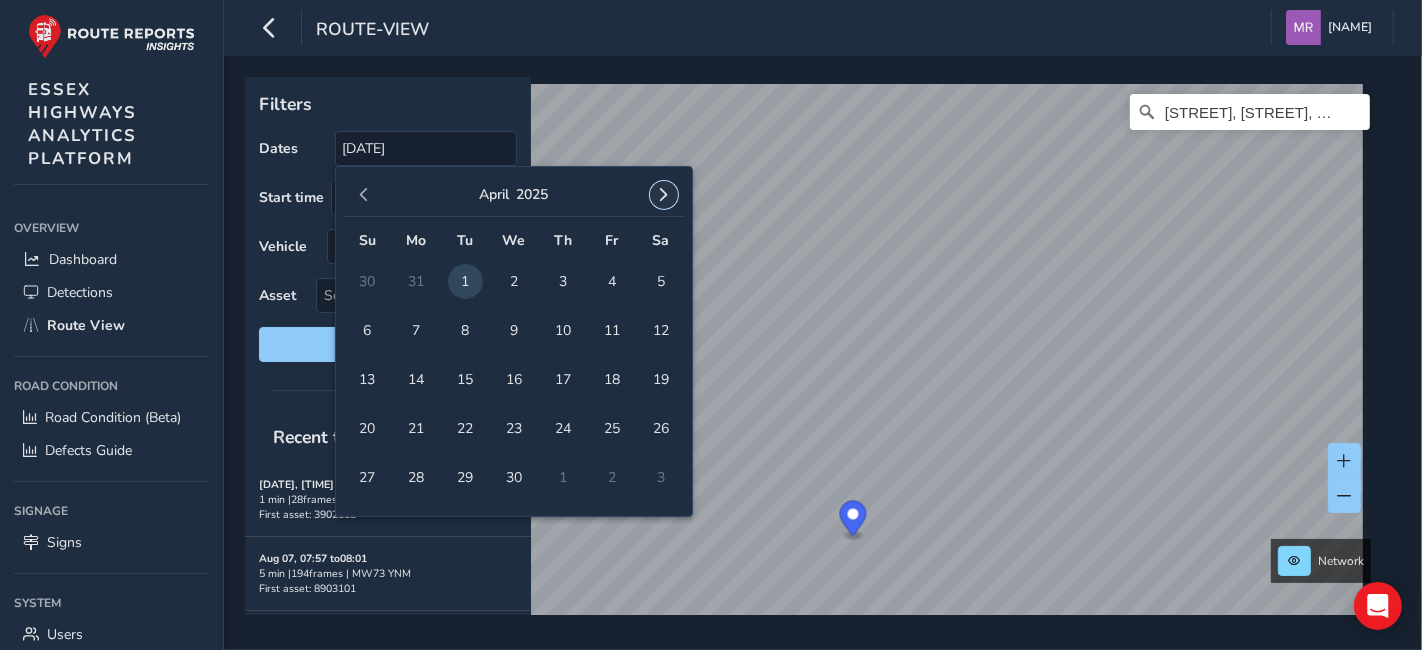 click at bounding box center (664, 195) 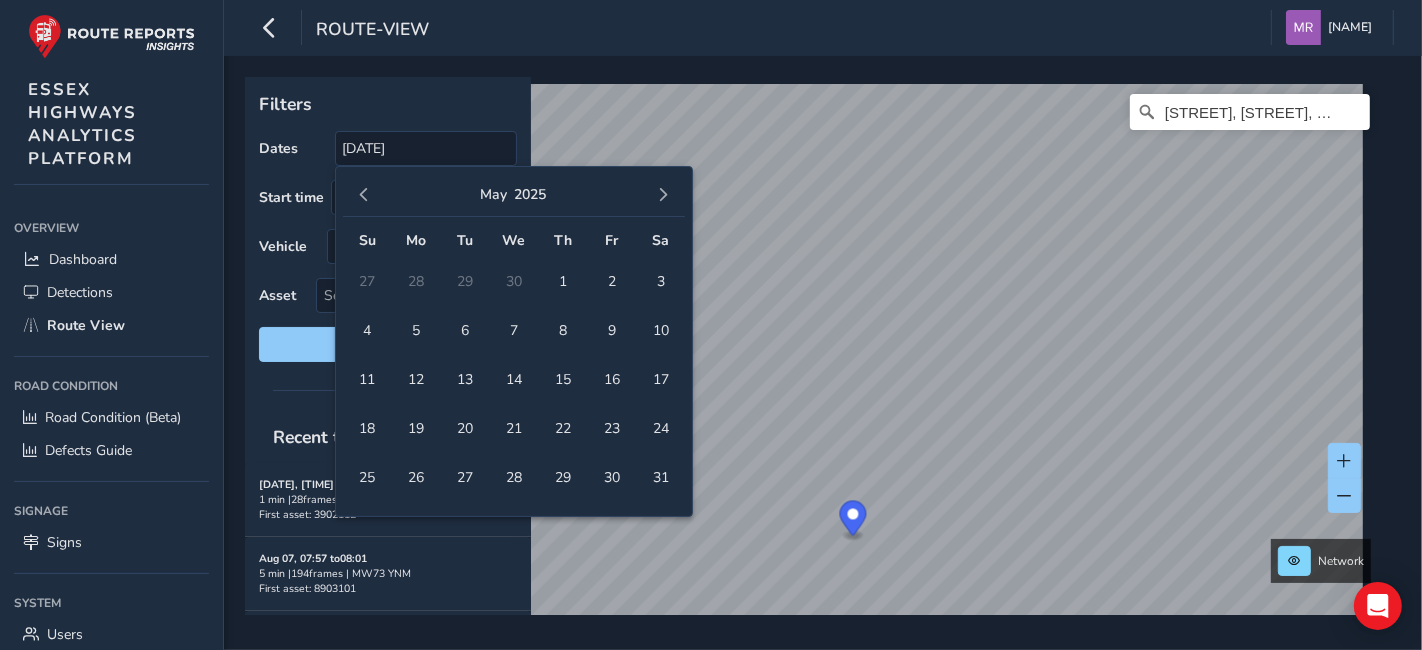 click at bounding box center [664, 195] 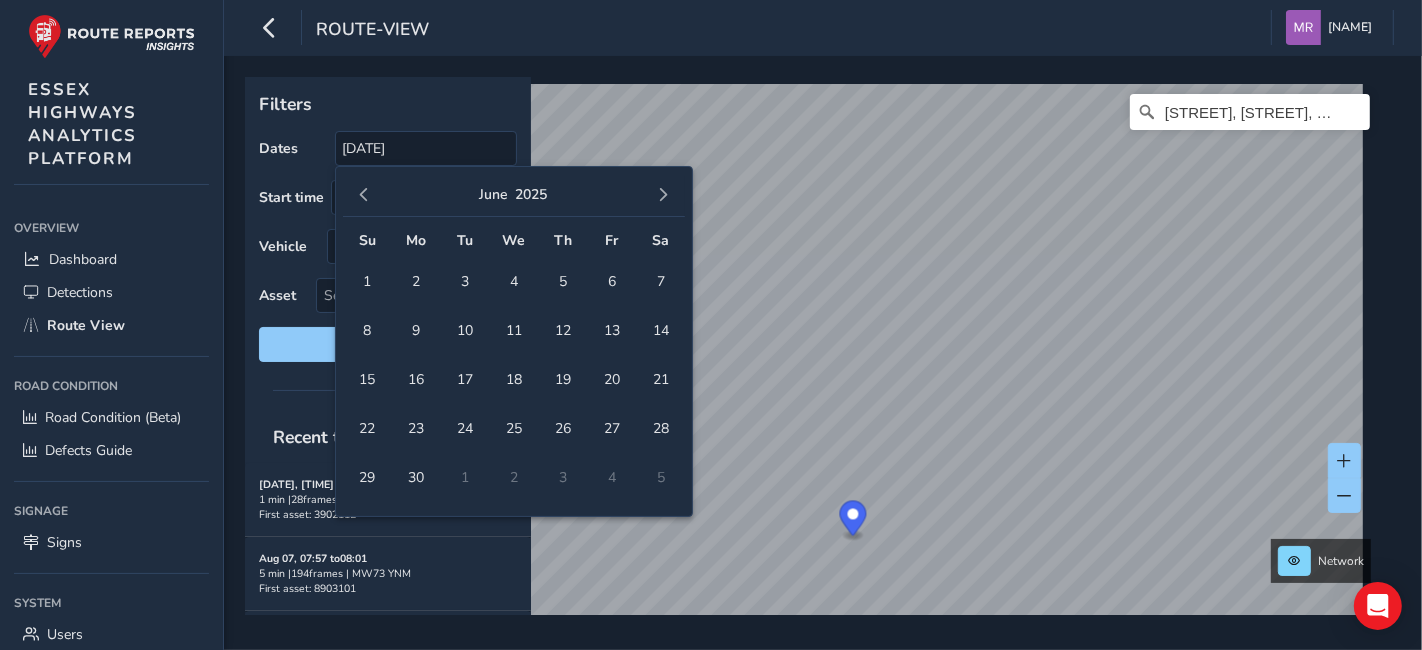 click at bounding box center (664, 195) 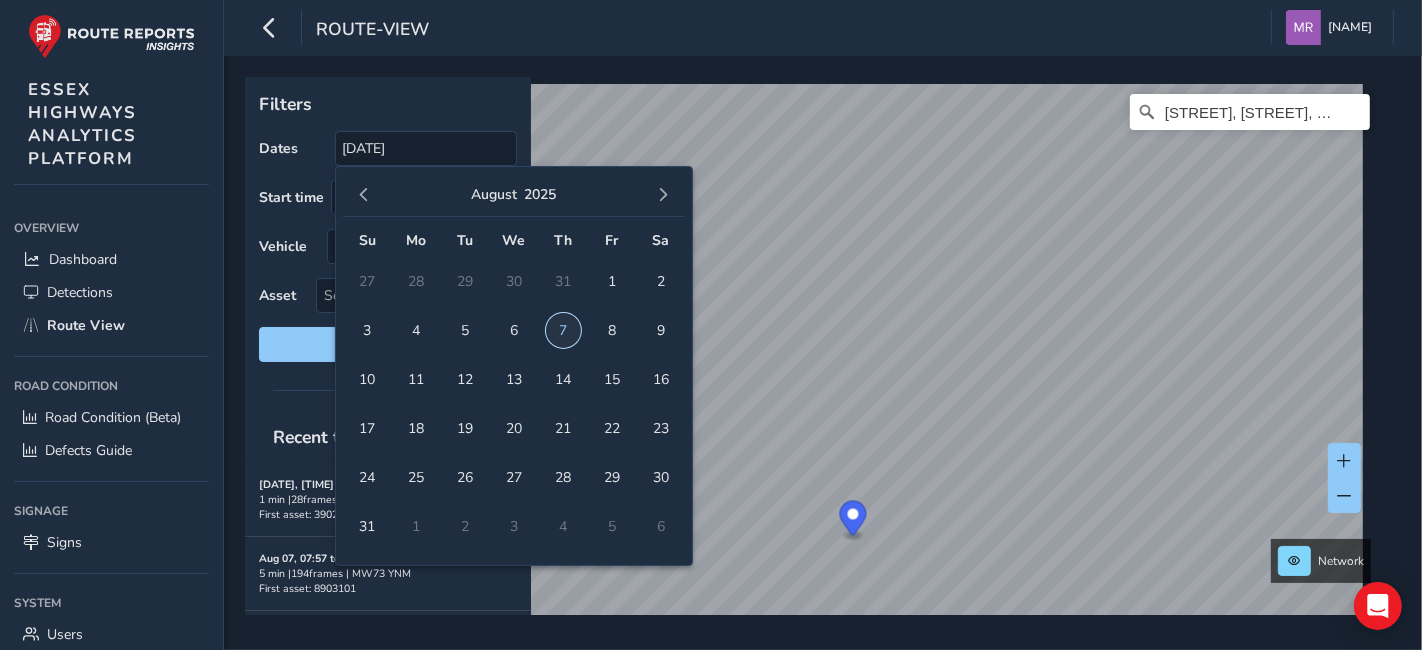 click on "7" at bounding box center [563, 330] 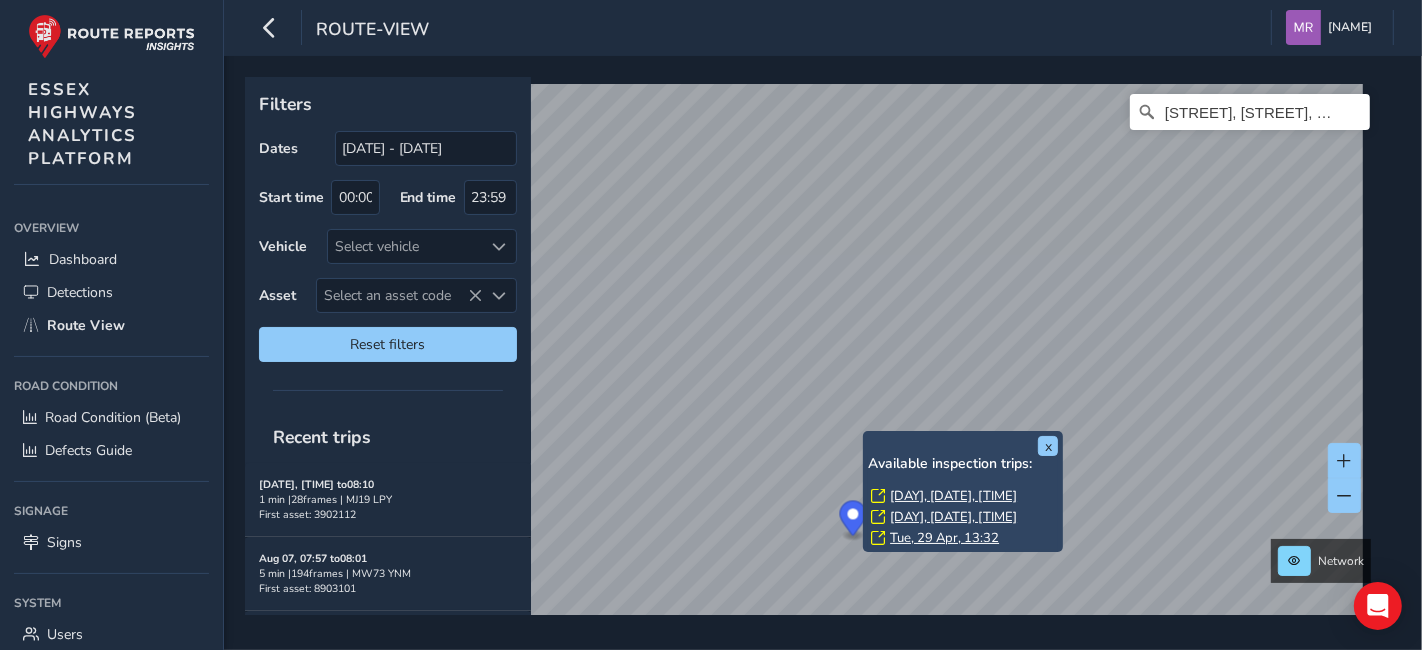 click on "[DAY], [DATE], [TIME]" at bounding box center (953, 496) 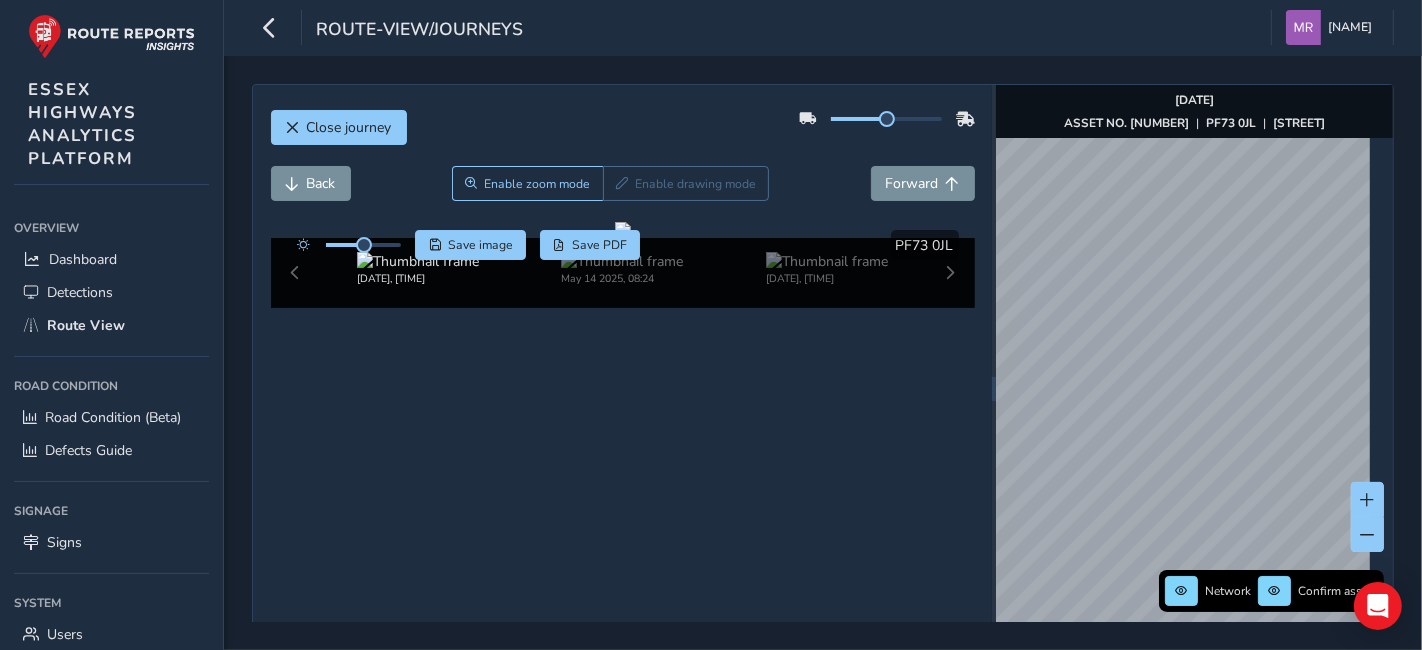 click on "Network Confirm assets [DATE] ASSET NO. [NUMBER] | [POSTCODE] | [STREET]" at bounding box center [1194, 388] 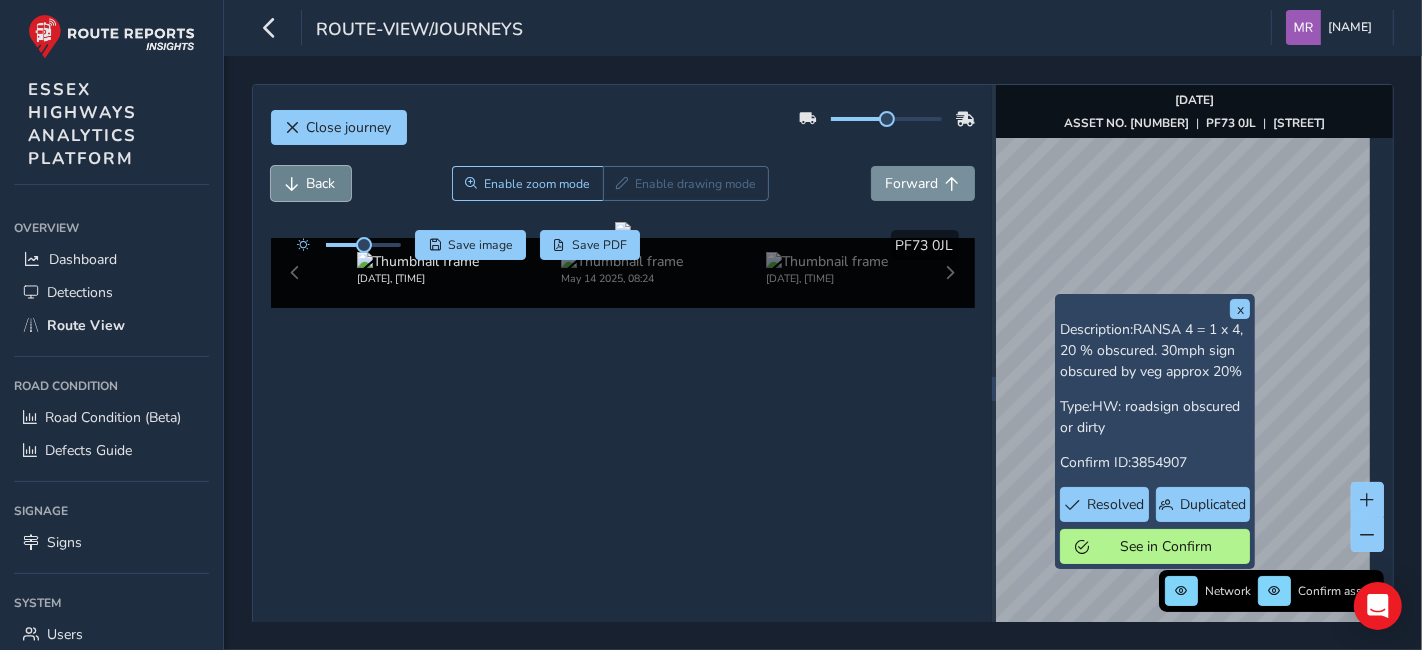 click on "Back" at bounding box center [321, 183] 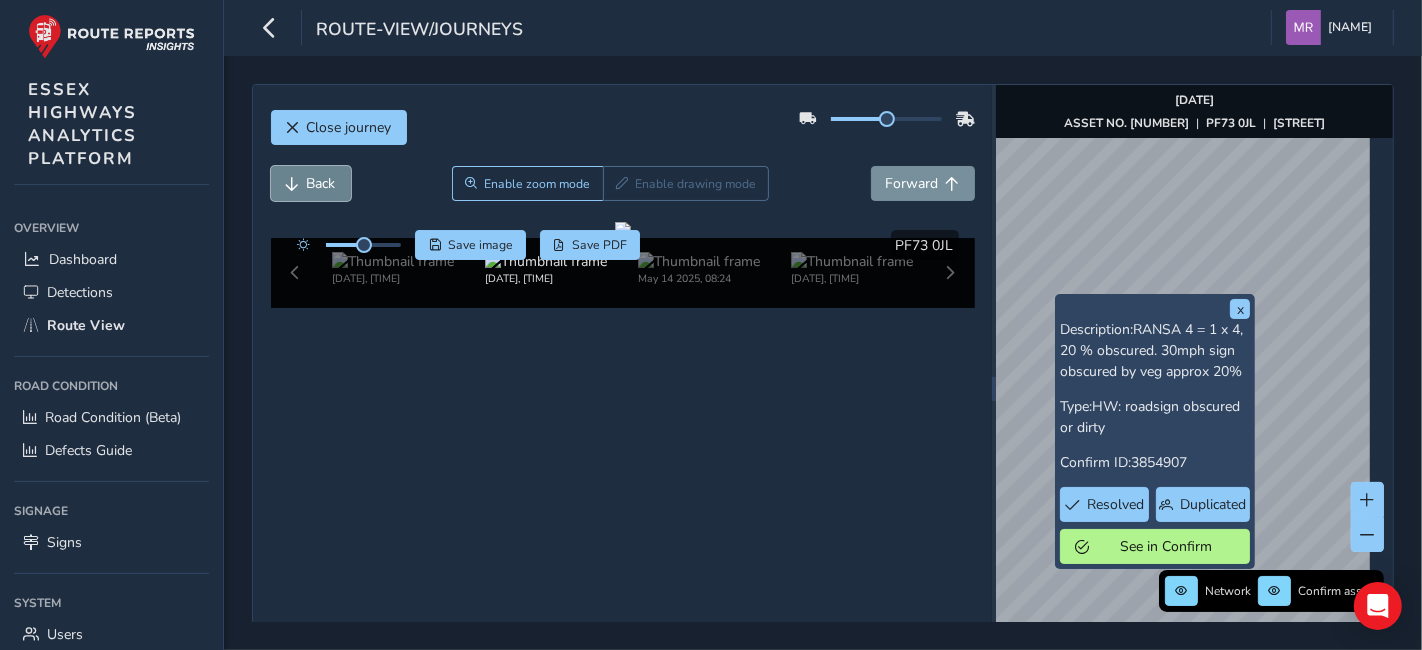 click on "Back" at bounding box center (321, 183) 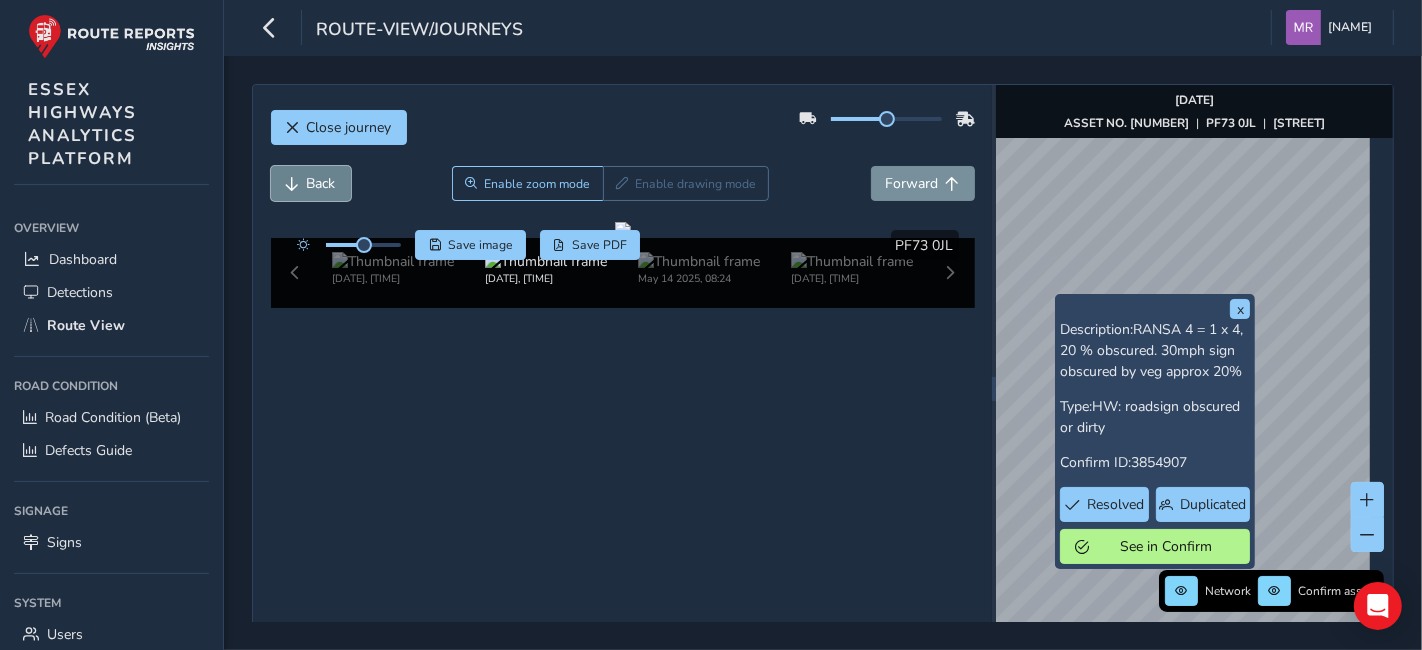 click on "Back" at bounding box center (321, 183) 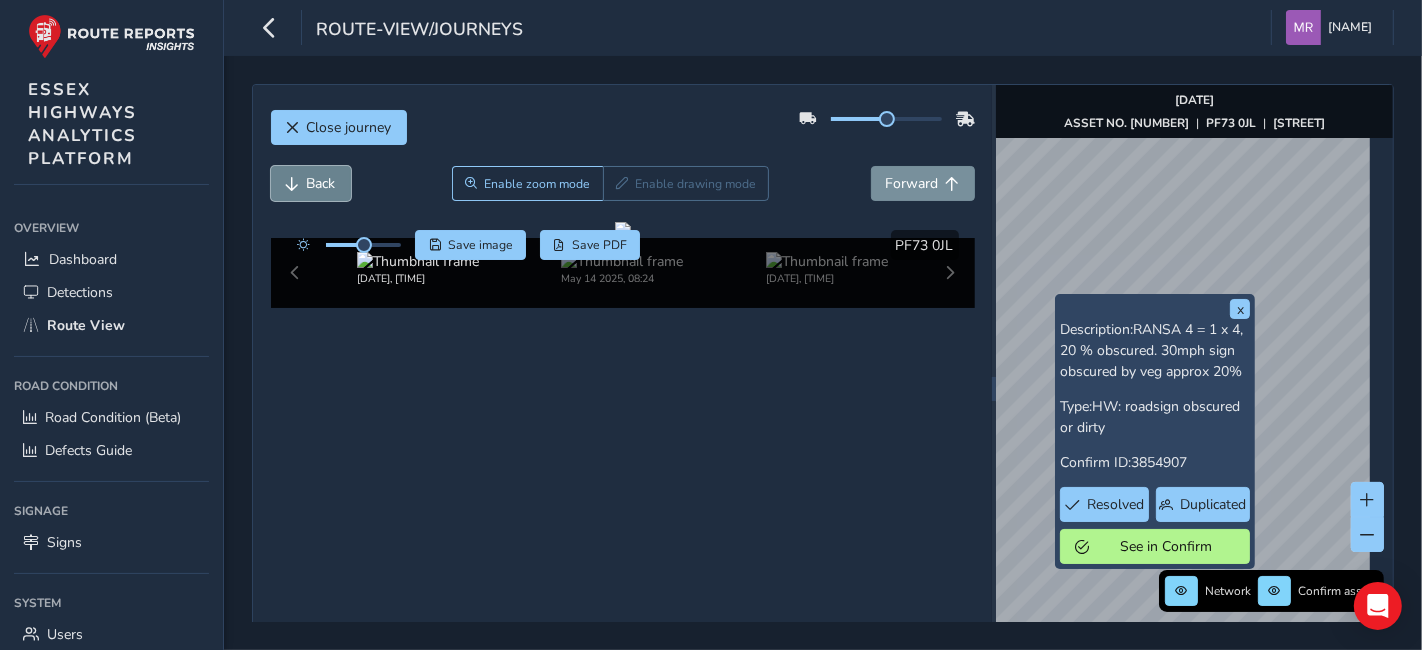 click on "Back" at bounding box center (321, 183) 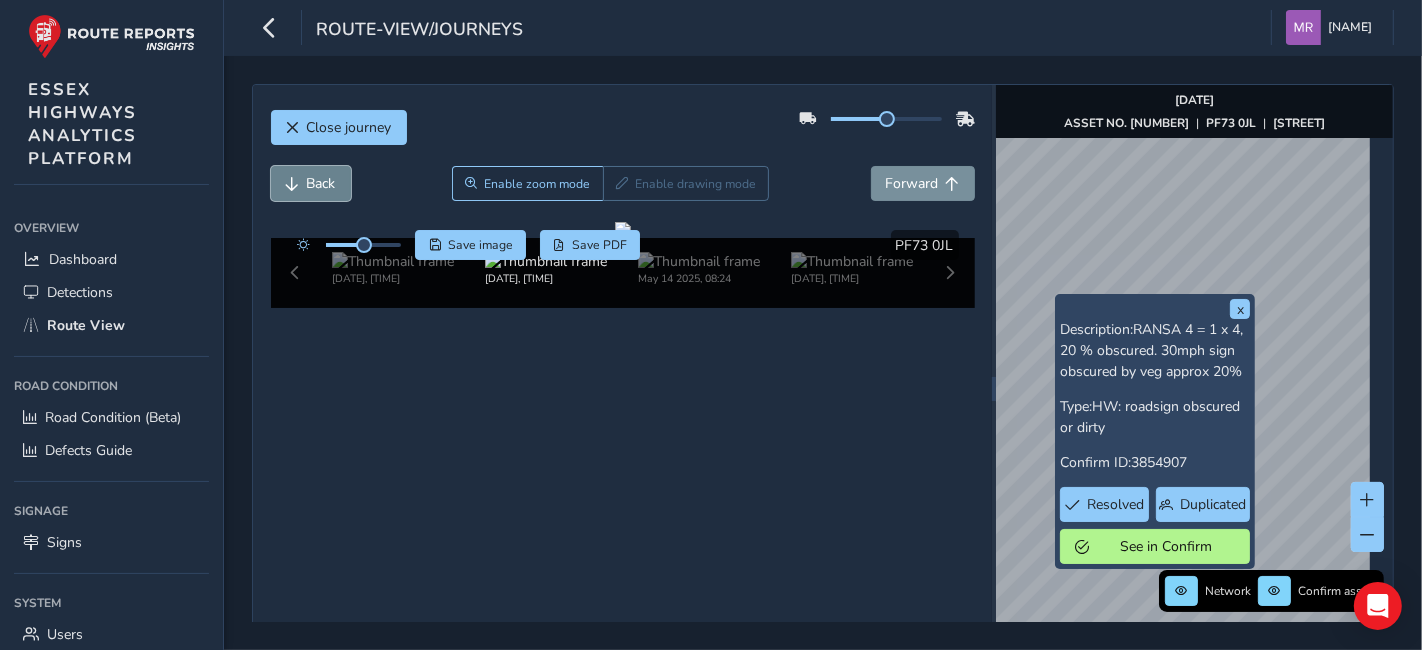 click on "Back" at bounding box center (321, 183) 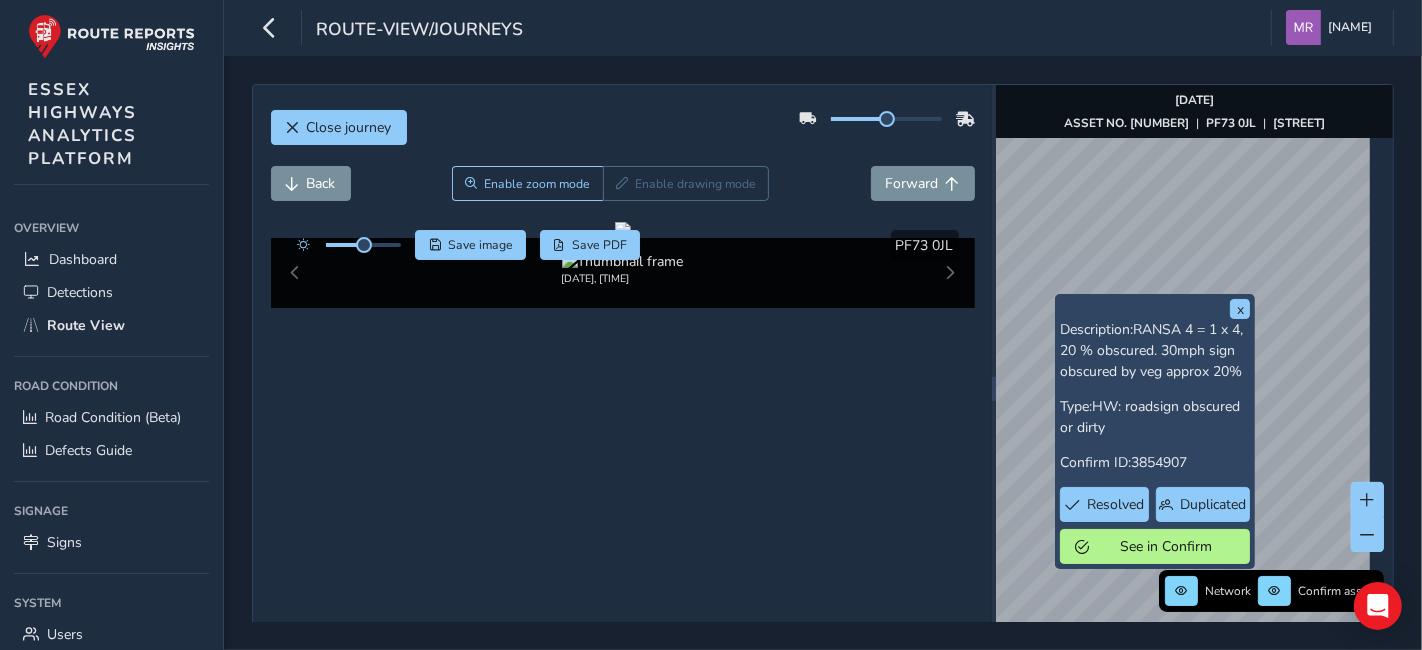 click at bounding box center [344, 245] 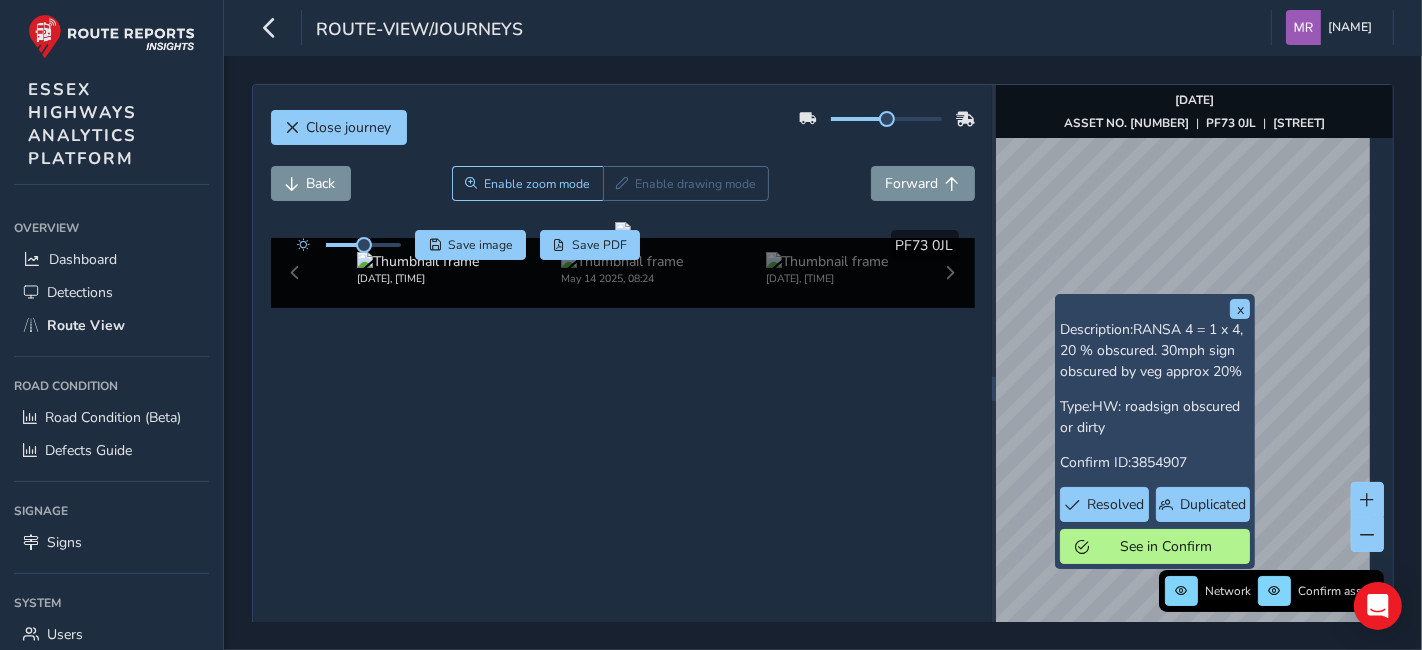 click at bounding box center [344, 245] 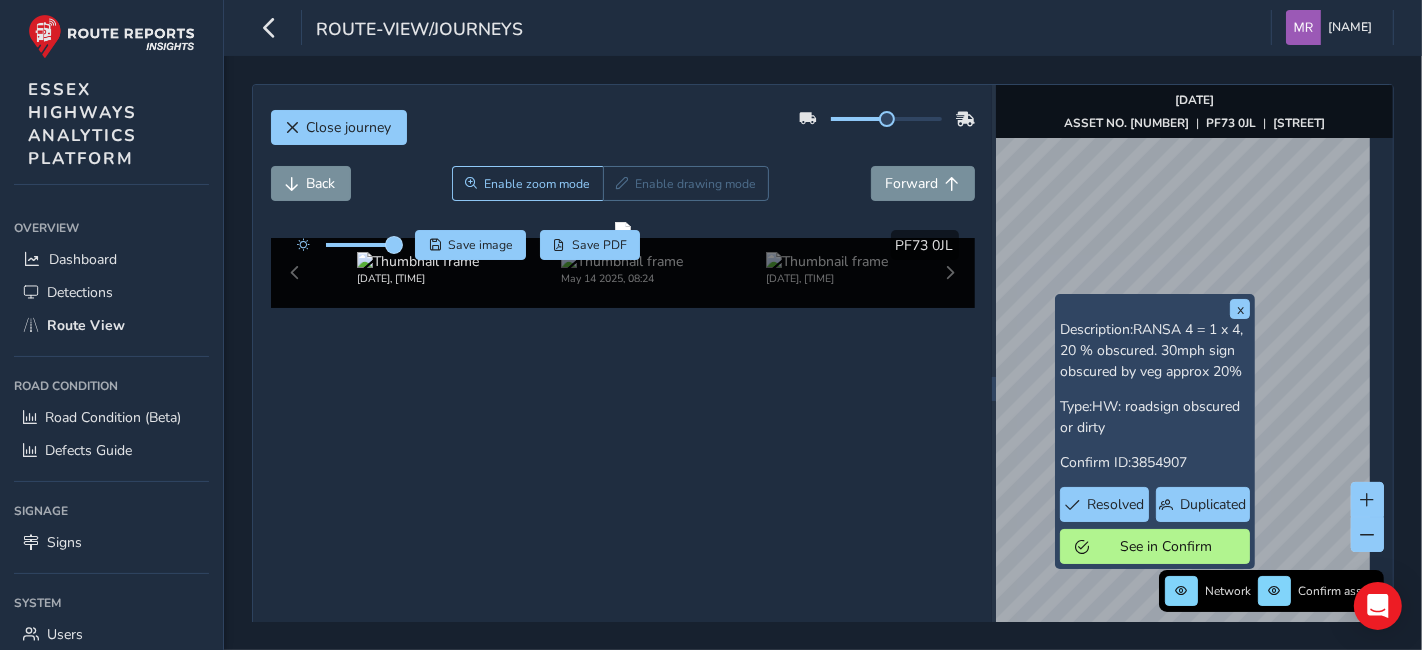 drag, startPoint x: 360, startPoint y: 252, endPoint x: 394, endPoint y: 248, distance: 34.234486 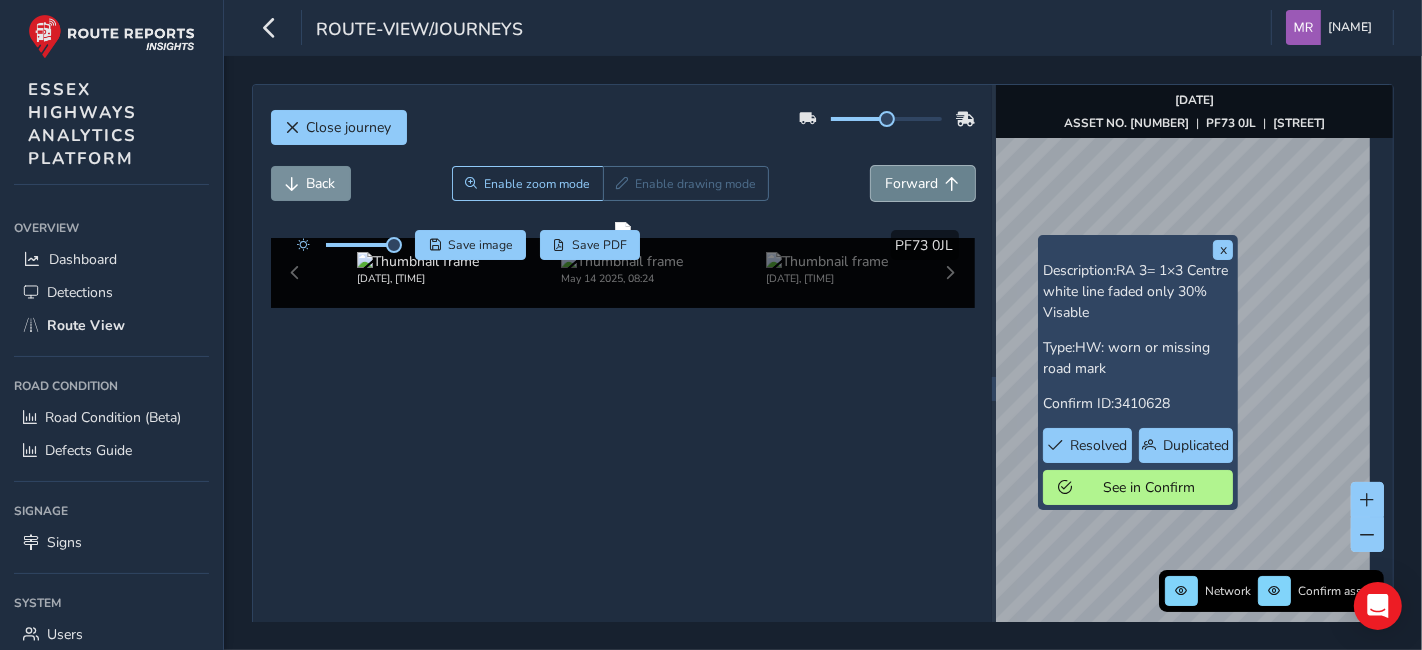 click on "Forward" at bounding box center [912, 183] 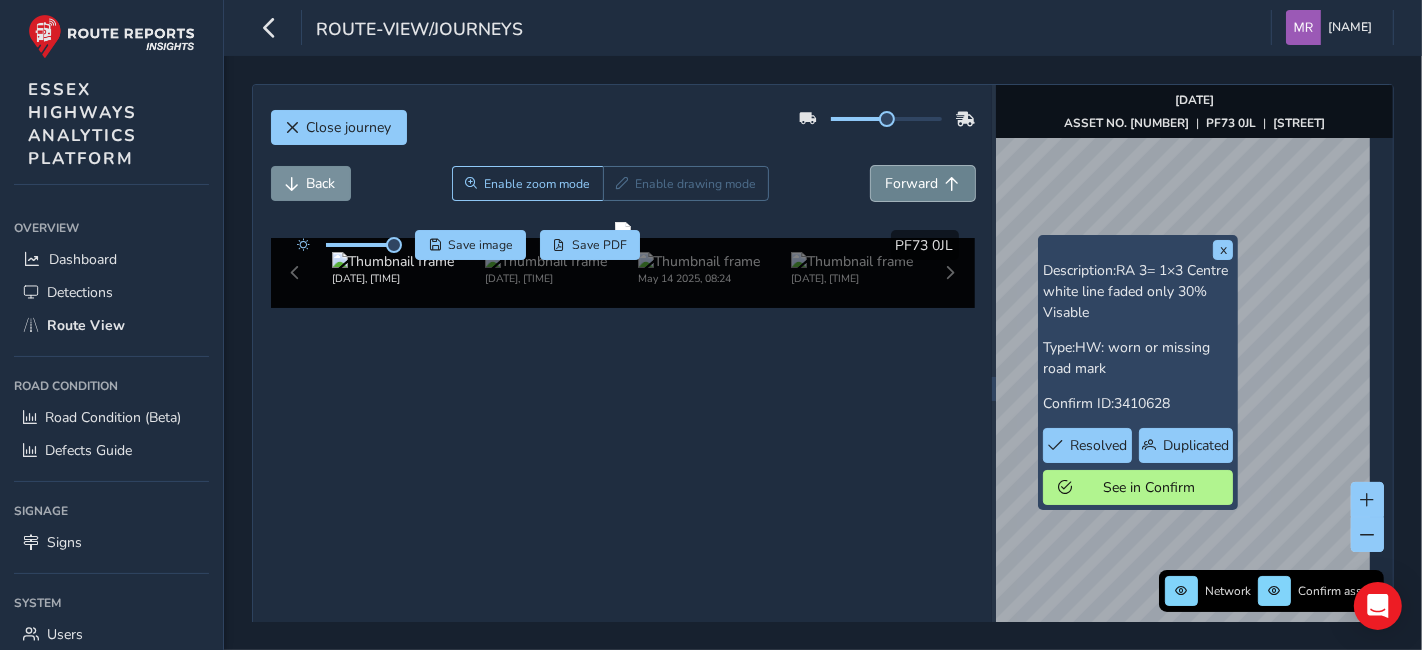 click on "Forward" at bounding box center (912, 183) 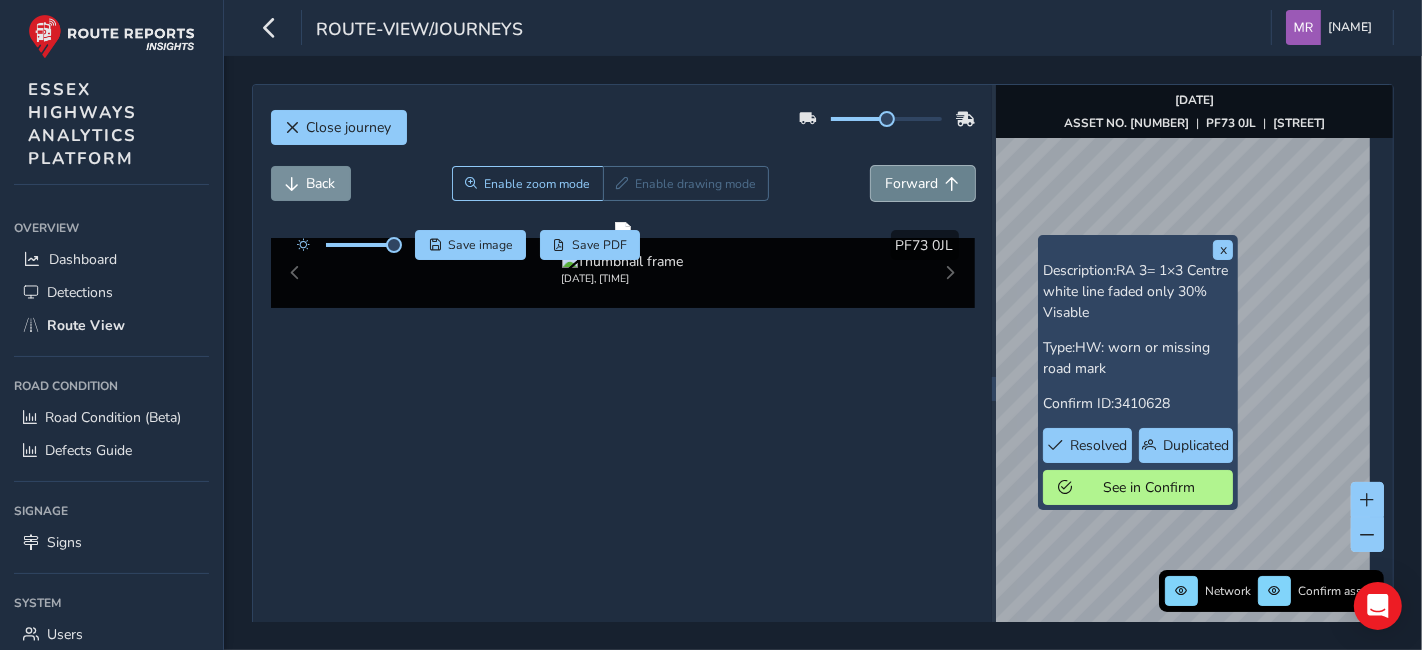 click on "Forward" at bounding box center [912, 183] 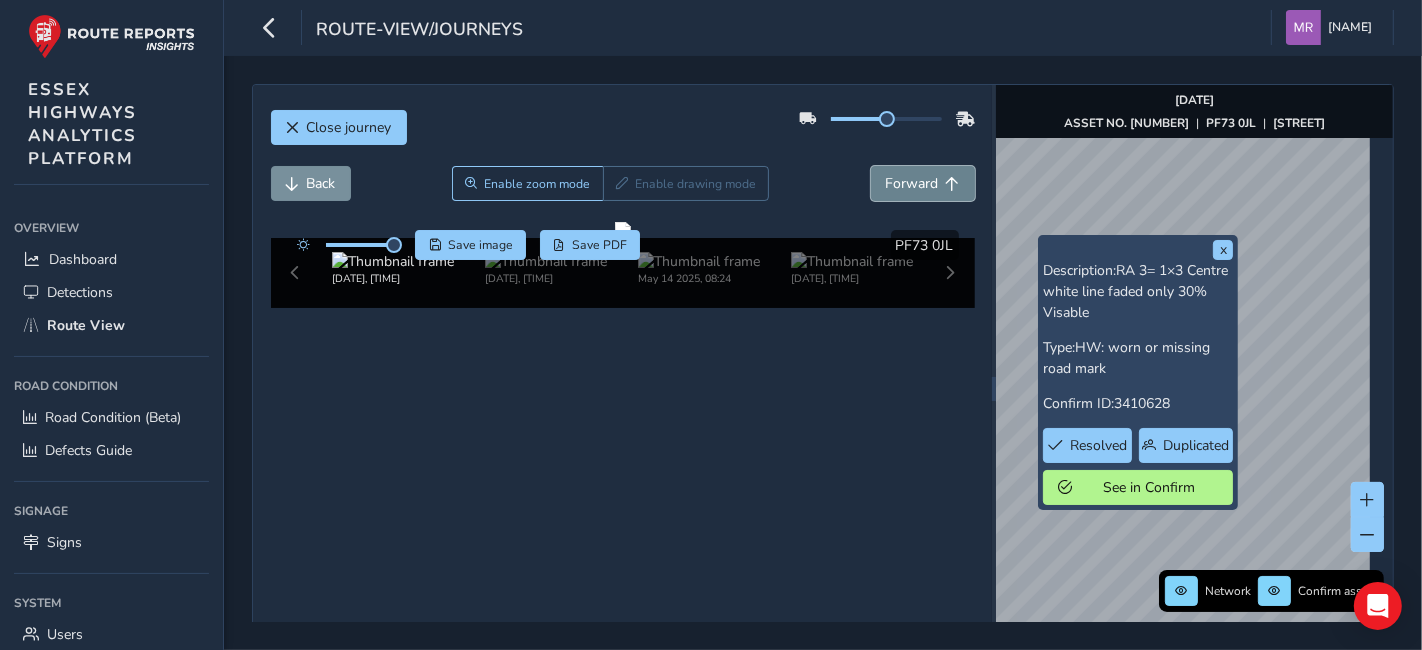 click on "Forward" at bounding box center (912, 183) 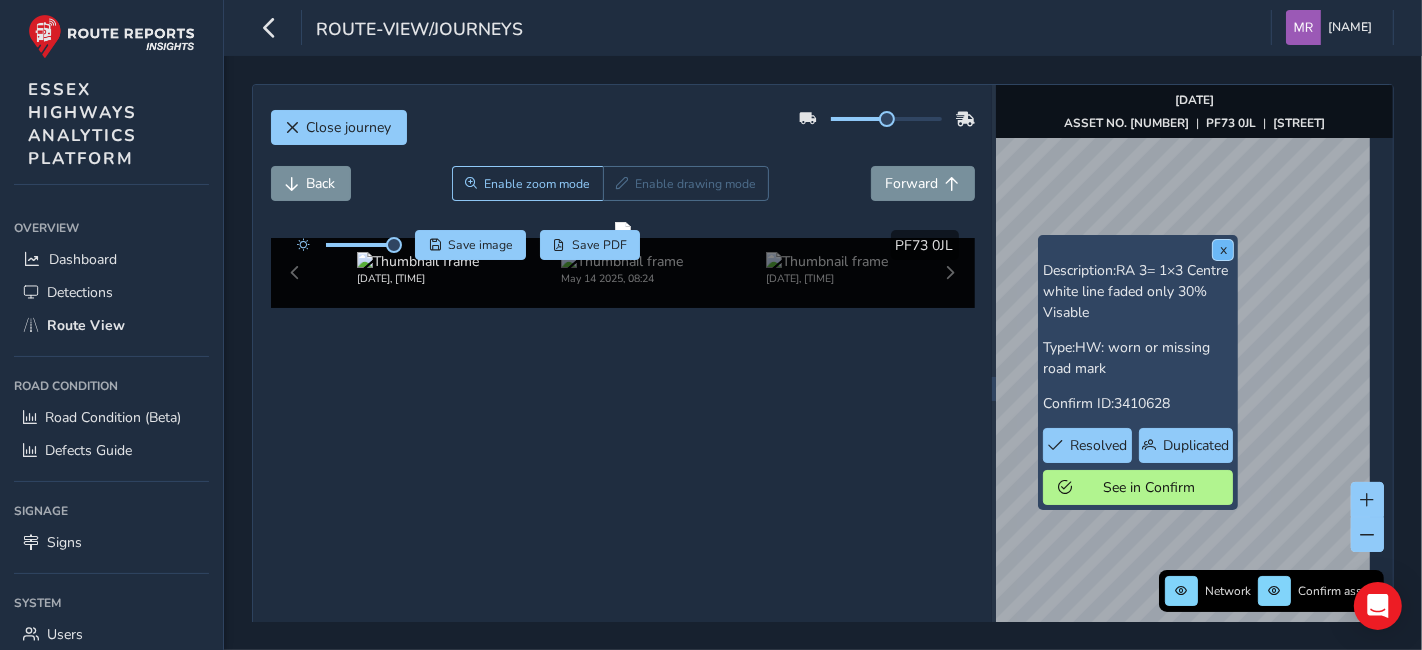click on "x" at bounding box center (1223, 250) 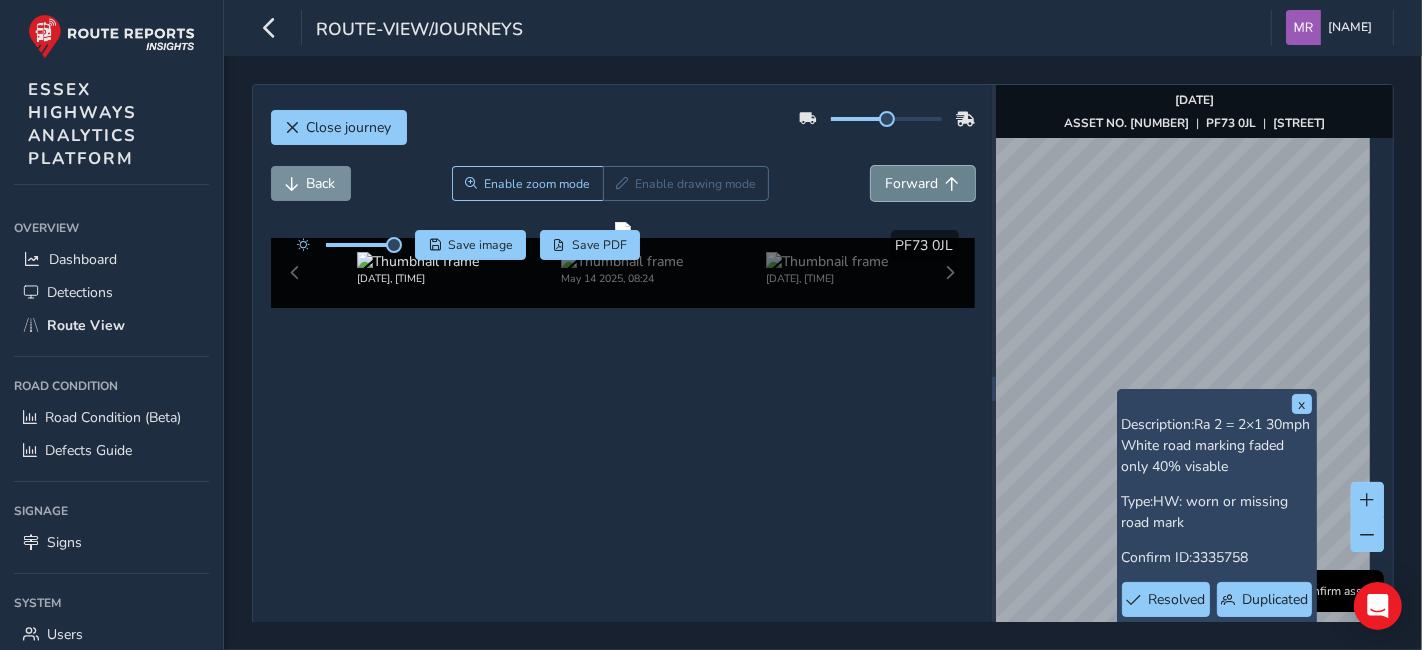 click on "Forward" at bounding box center [912, 183] 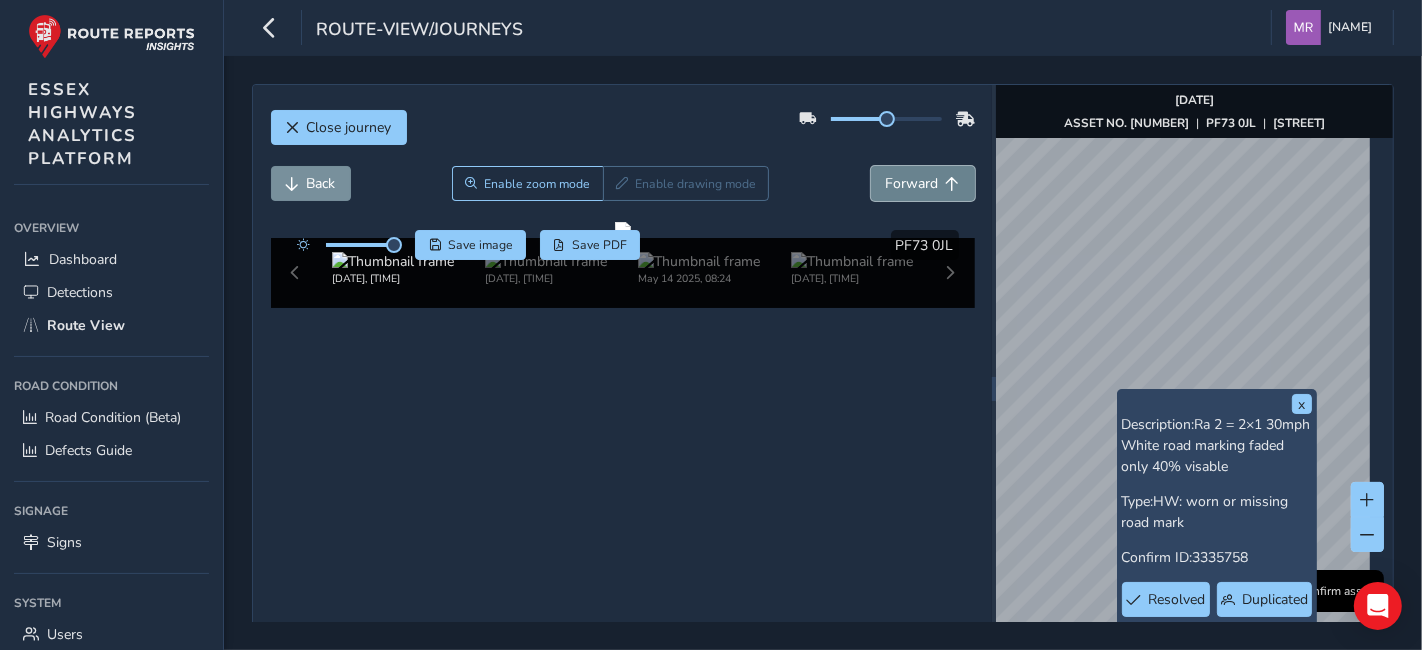 click on "Forward" at bounding box center [912, 183] 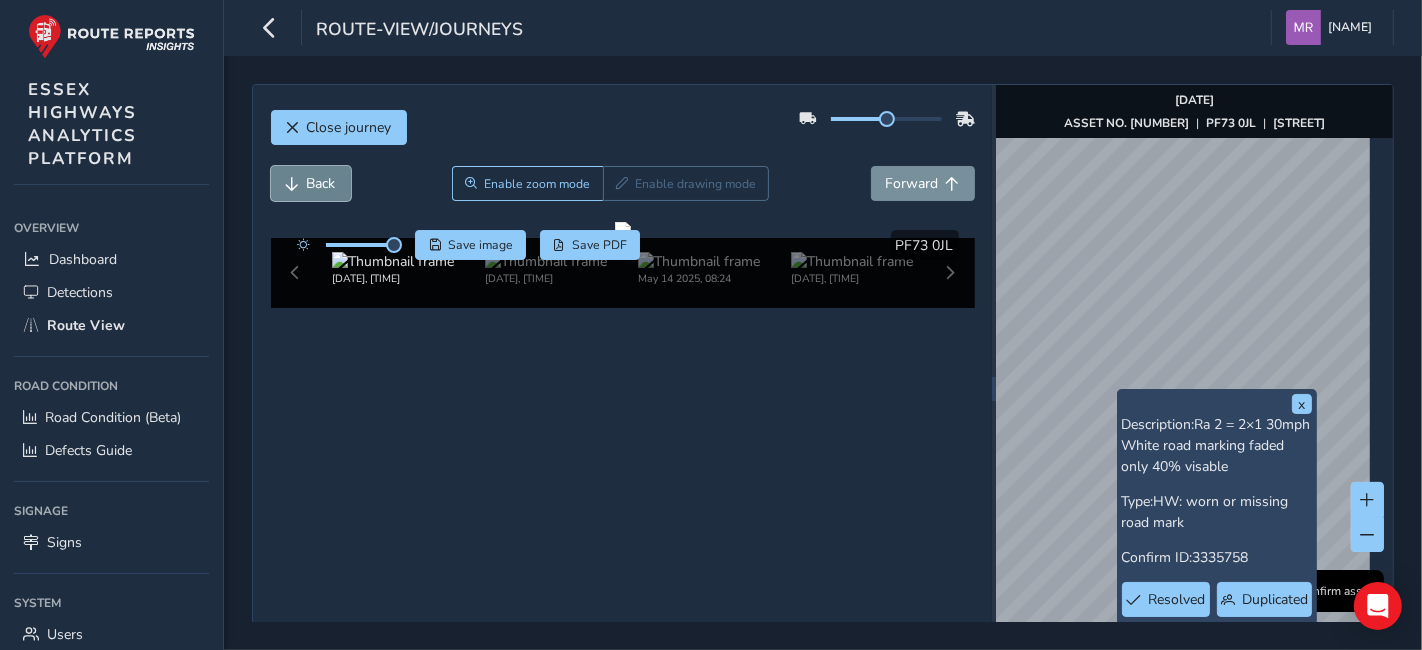 click on "Back" at bounding box center [311, 183] 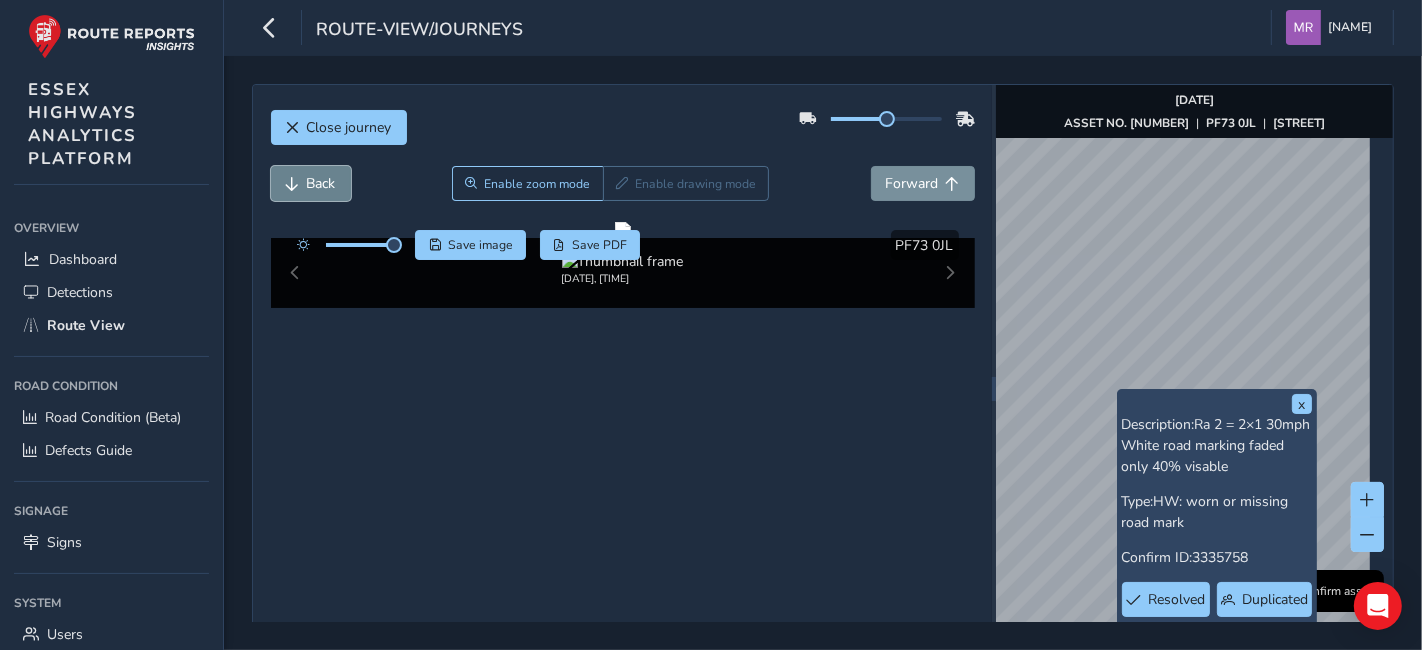 click on "Back" at bounding box center (311, 183) 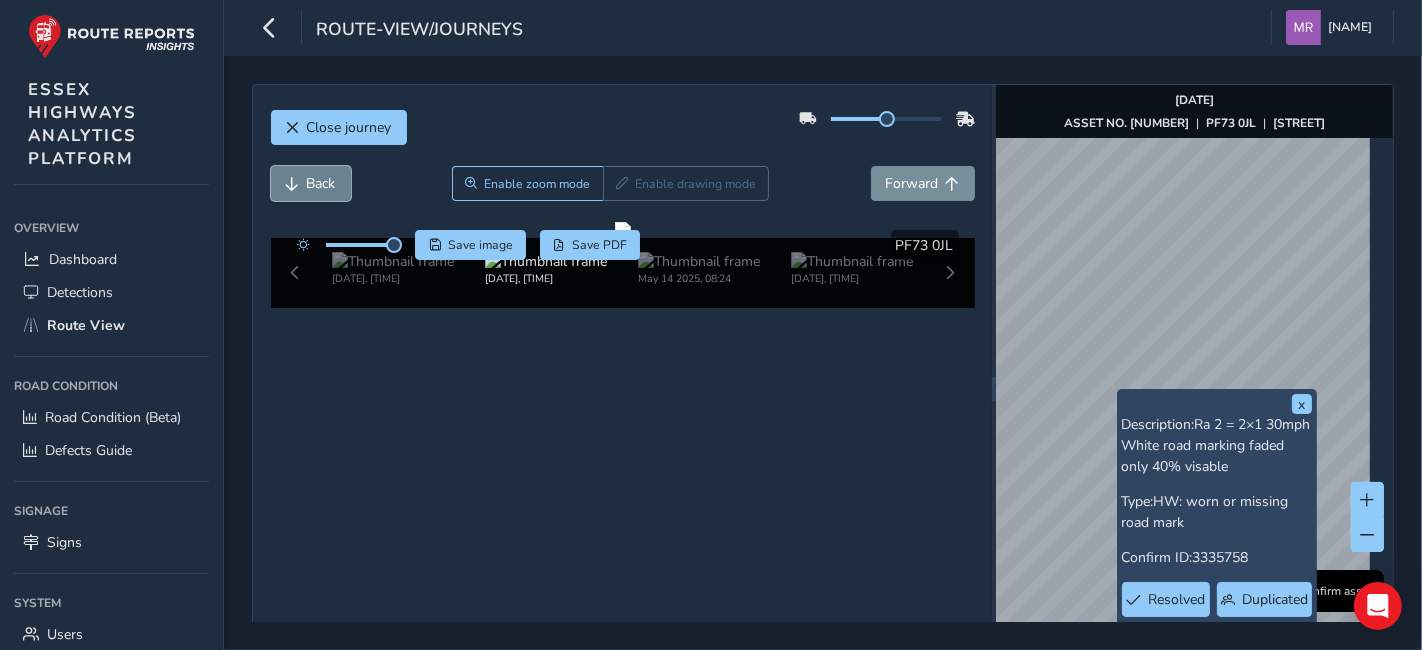 click on "Back" at bounding box center (311, 183) 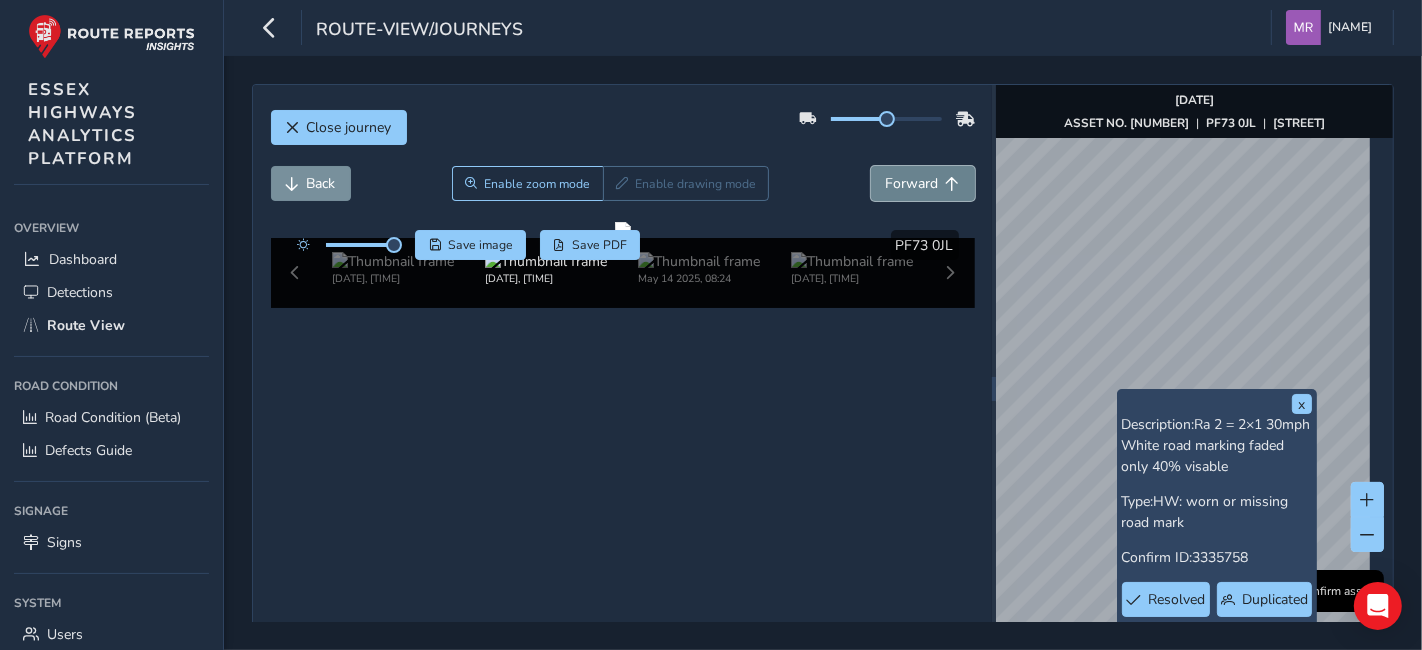click on "Forward" at bounding box center (912, 183) 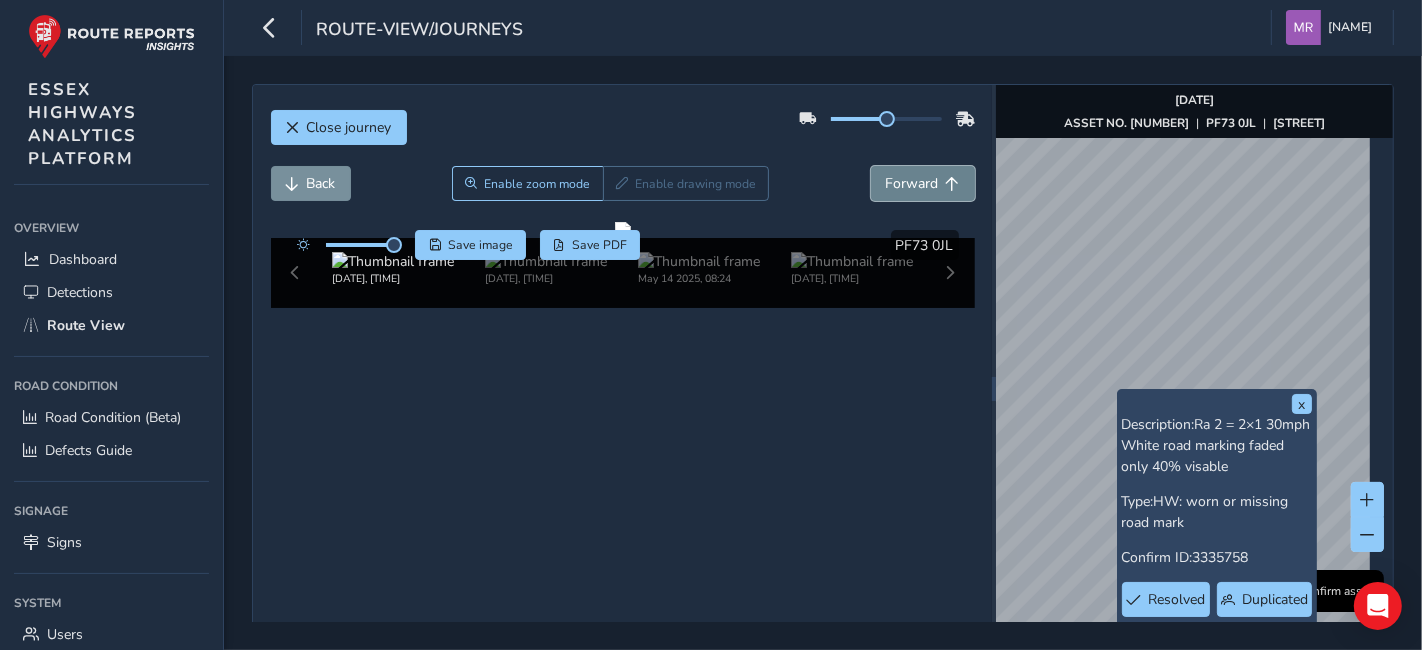 click on "Forward" at bounding box center [912, 183] 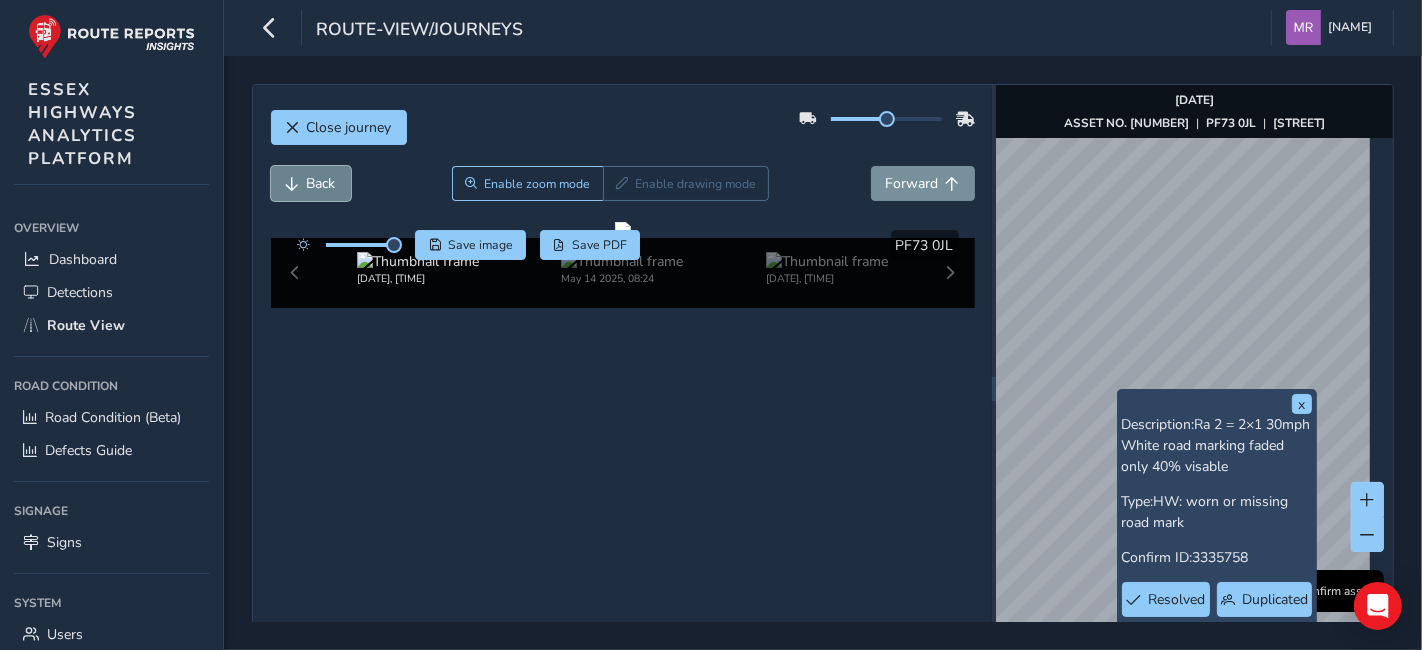 click on "Back" at bounding box center (311, 183) 